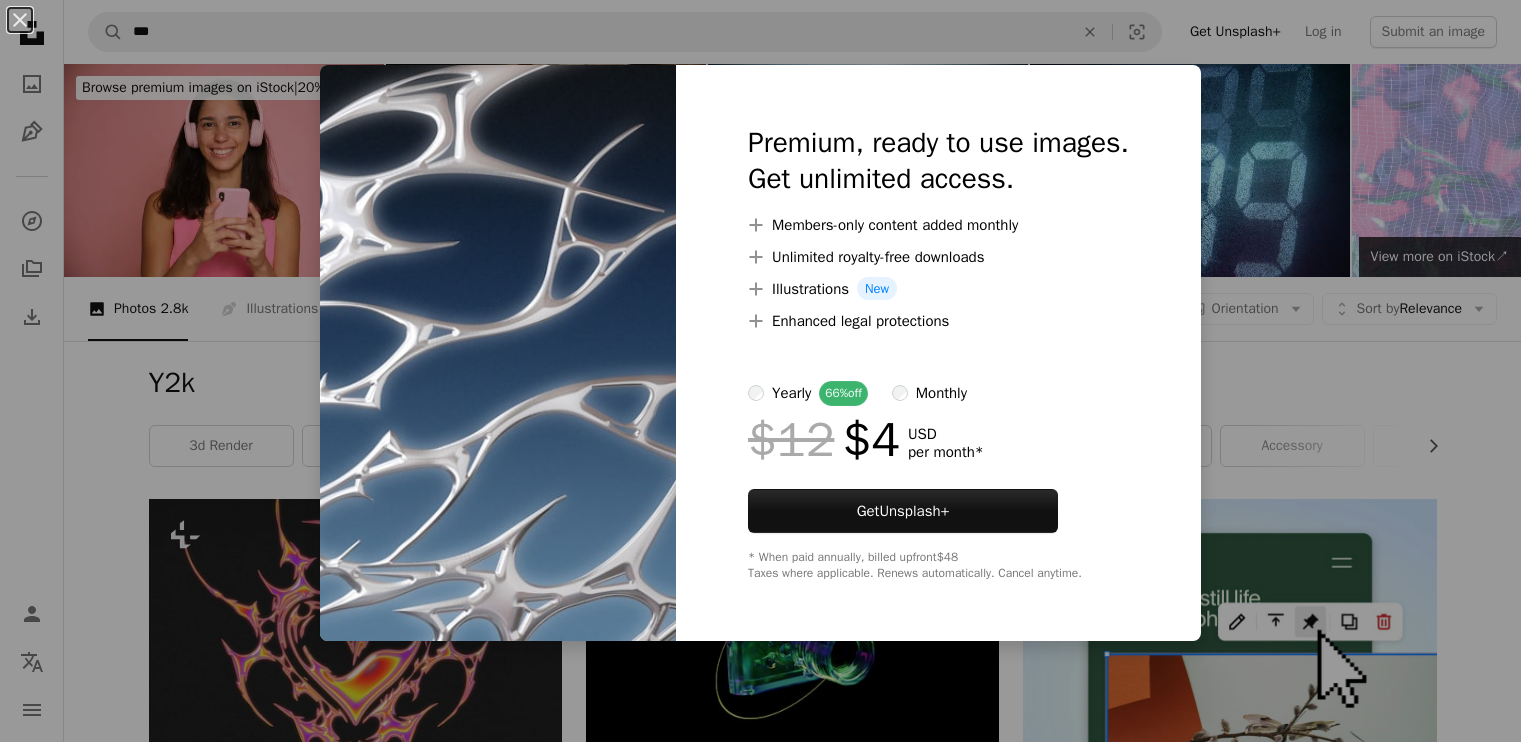 scroll, scrollTop: 1500, scrollLeft: 0, axis: vertical 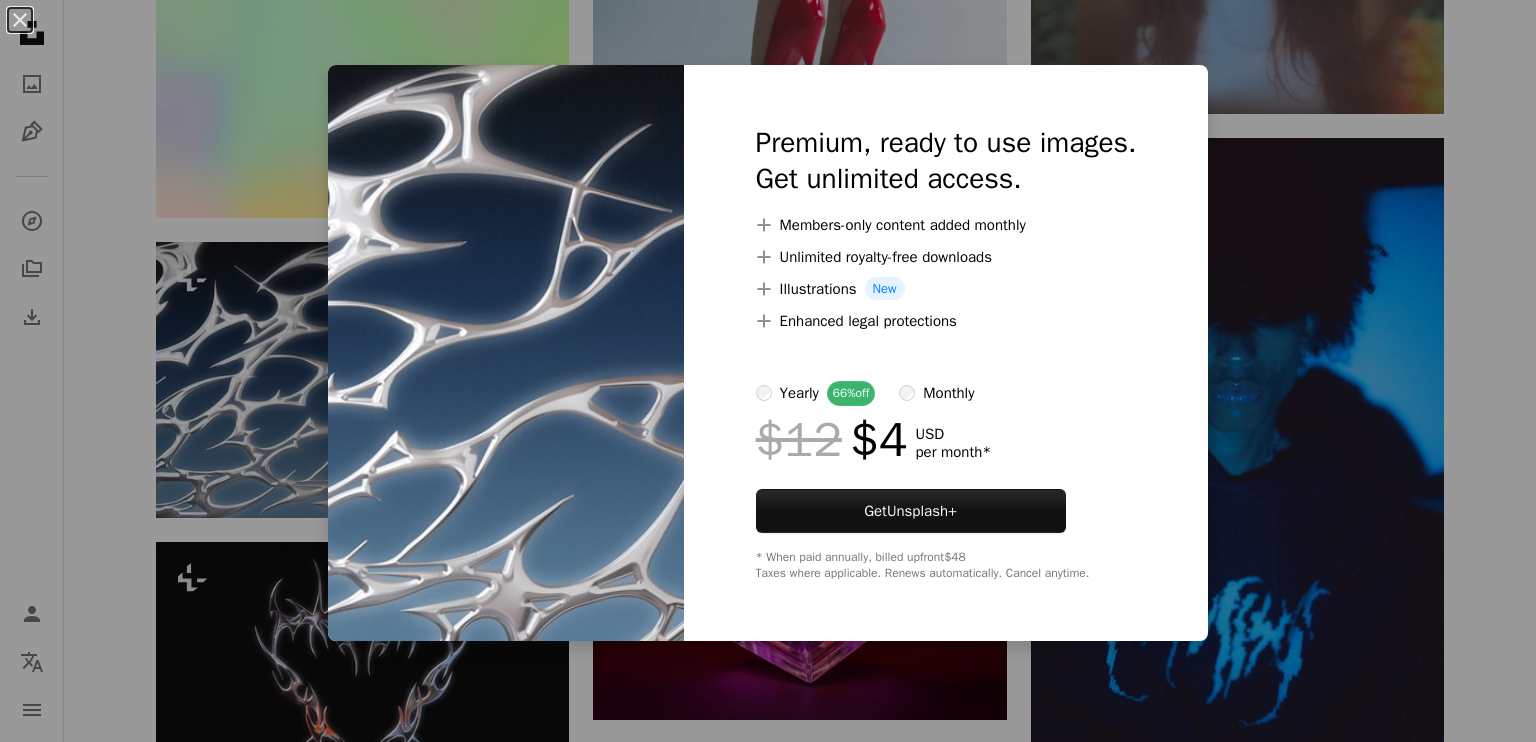 click on "An X shape Premium, ready to use images. Get unlimited access. A plus sign Members-only content added monthly A plus sign Unlimited royalty-free downloads A plus sign Illustrations  New A plus sign Enhanced legal protections yearly 66%  off monthly $12   $4 USD per month * Get  Unsplash+ * When paid annually, billed upfront  $48 Taxes where applicable. Renews automatically. Cancel anytime." at bounding box center [768, 371] 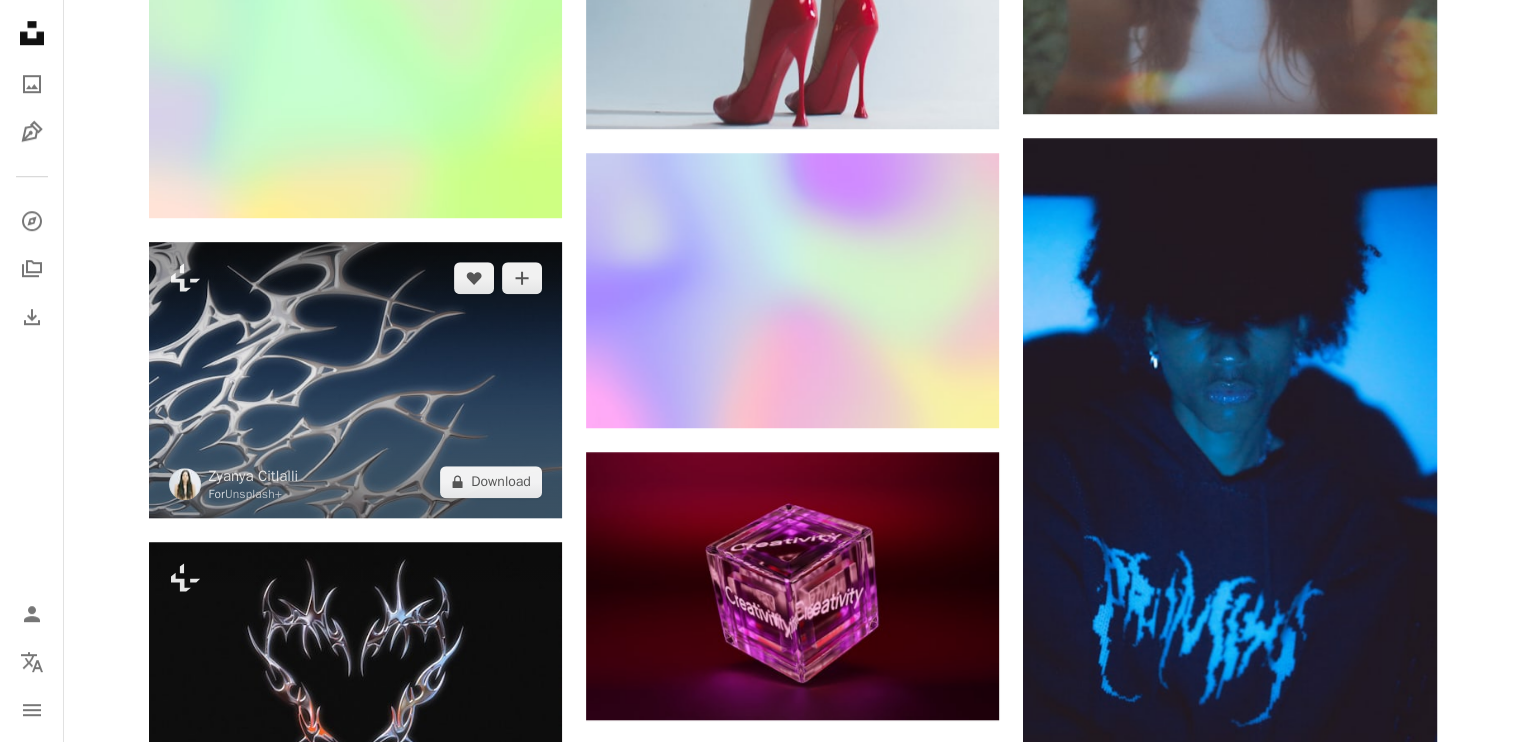 click at bounding box center (355, 380) 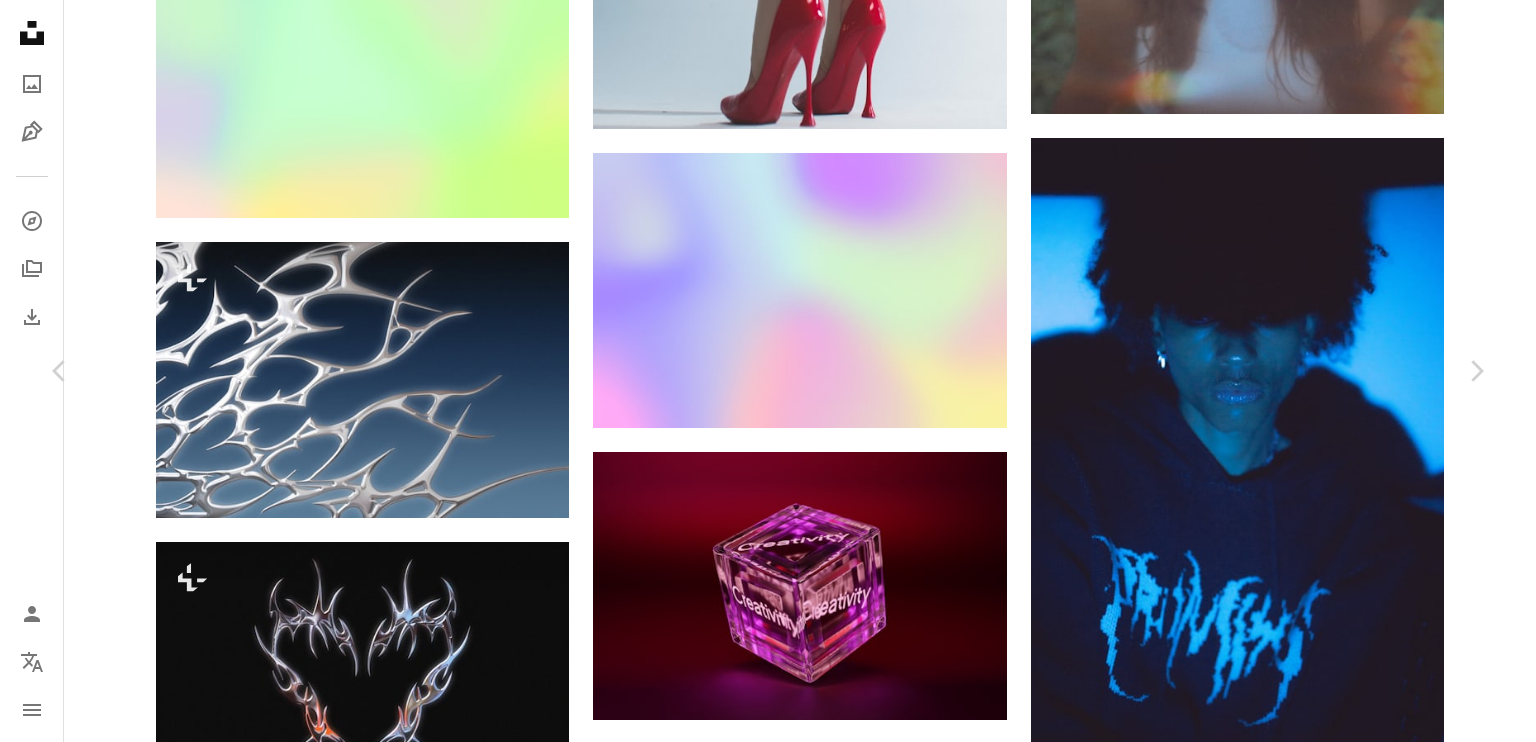 click on "Got it!" at bounding box center [1102, 3216] 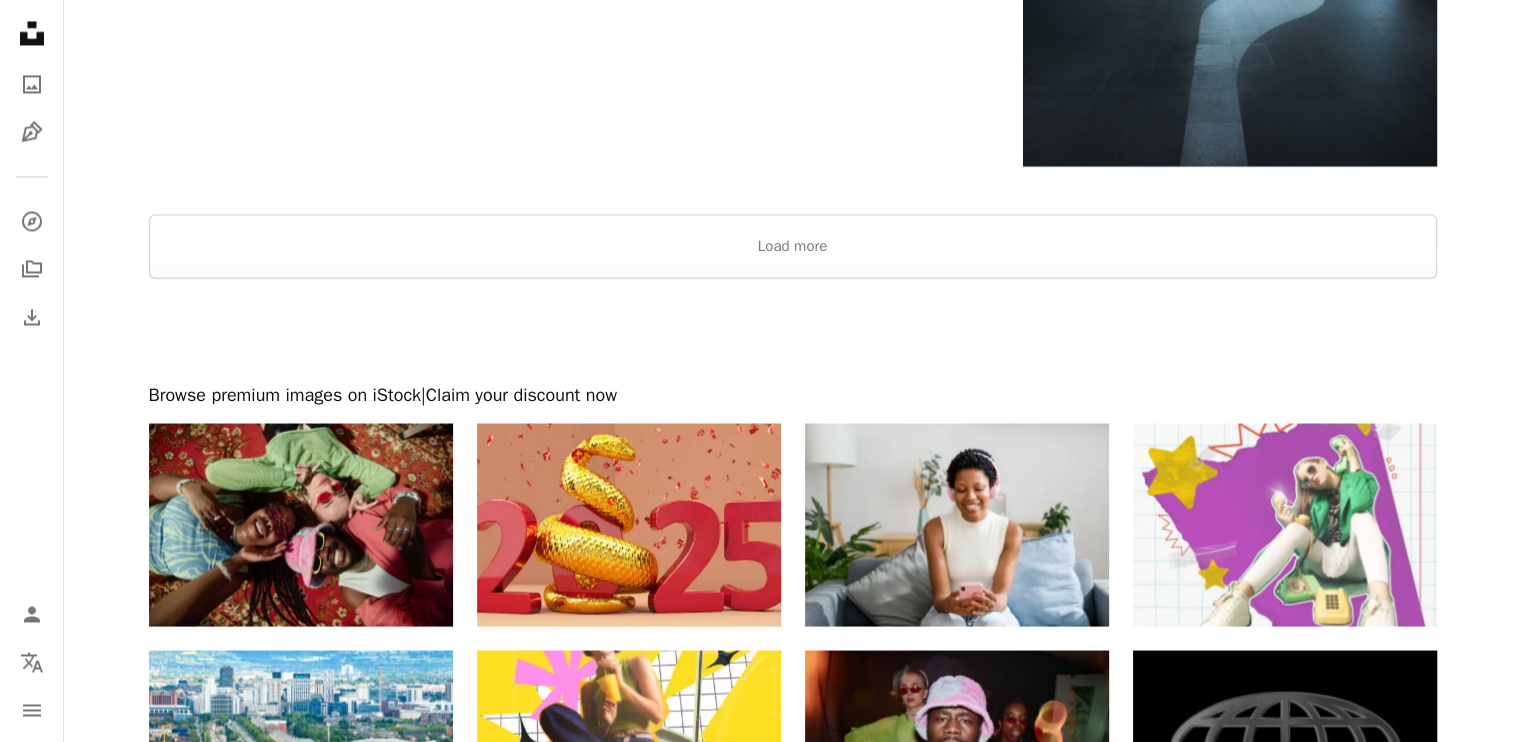 scroll, scrollTop: 3400, scrollLeft: 0, axis: vertical 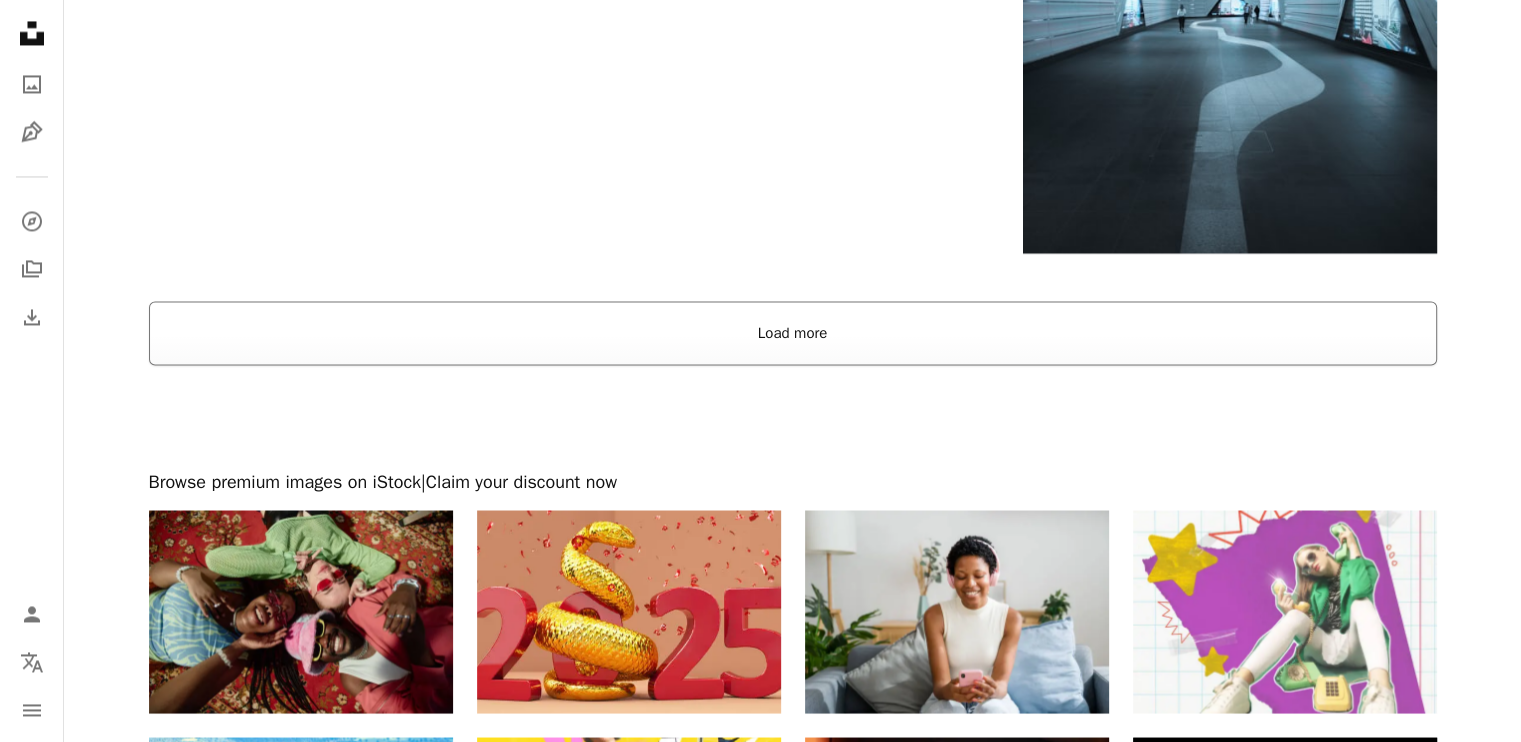 click on "Load more" at bounding box center [793, 333] 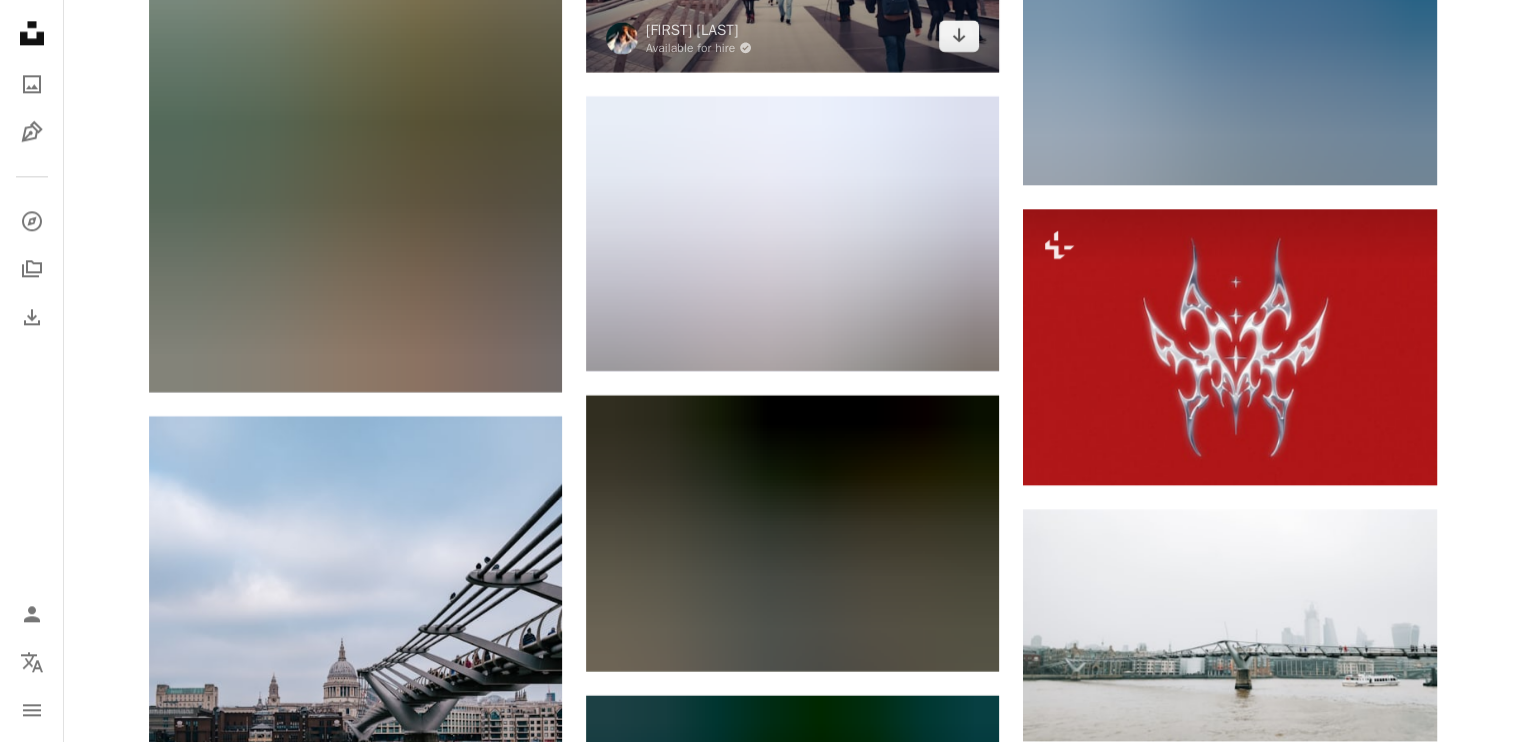 scroll, scrollTop: 10300, scrollLeft: 0, axis: vertical 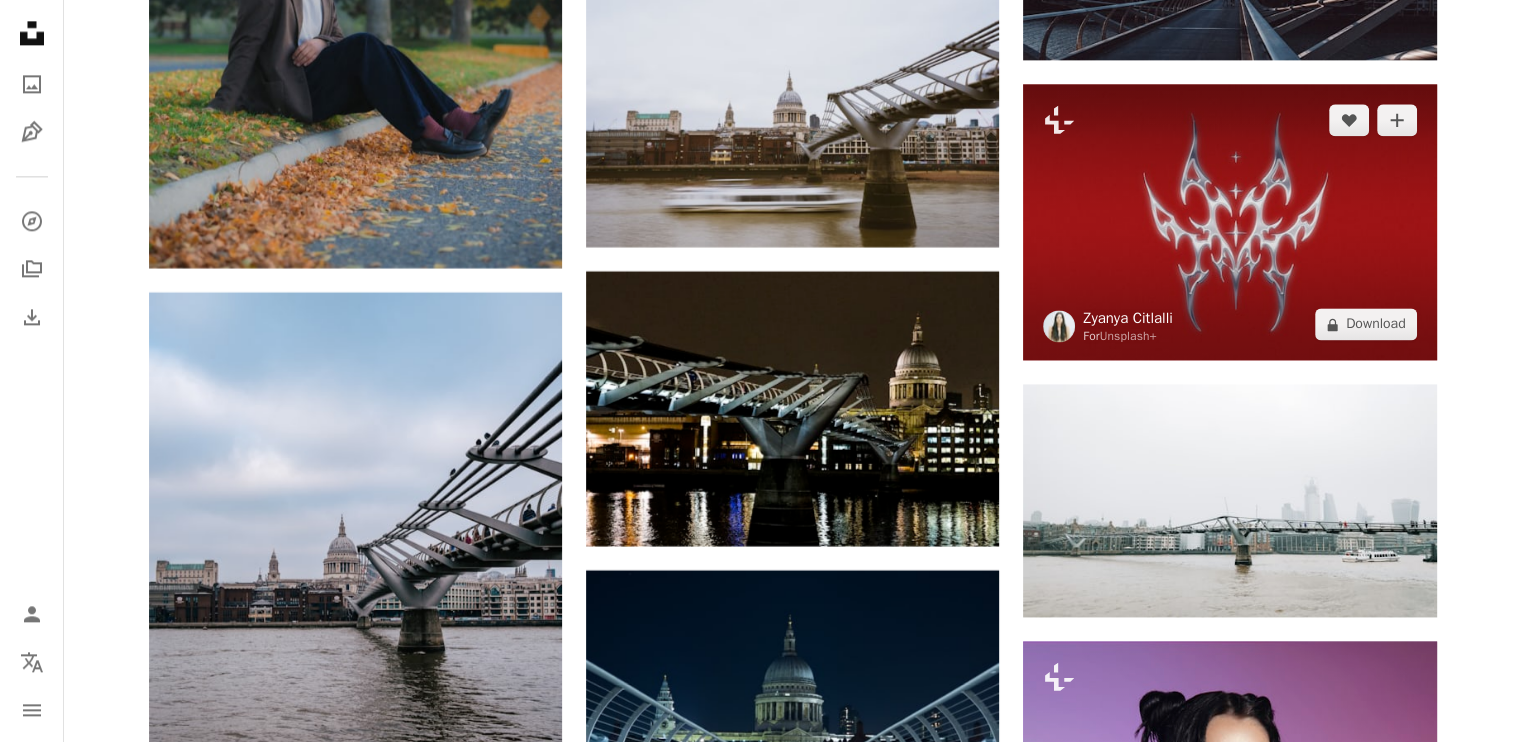 click on "Zyanya Citlalli" at bounding box center (1128, 318) 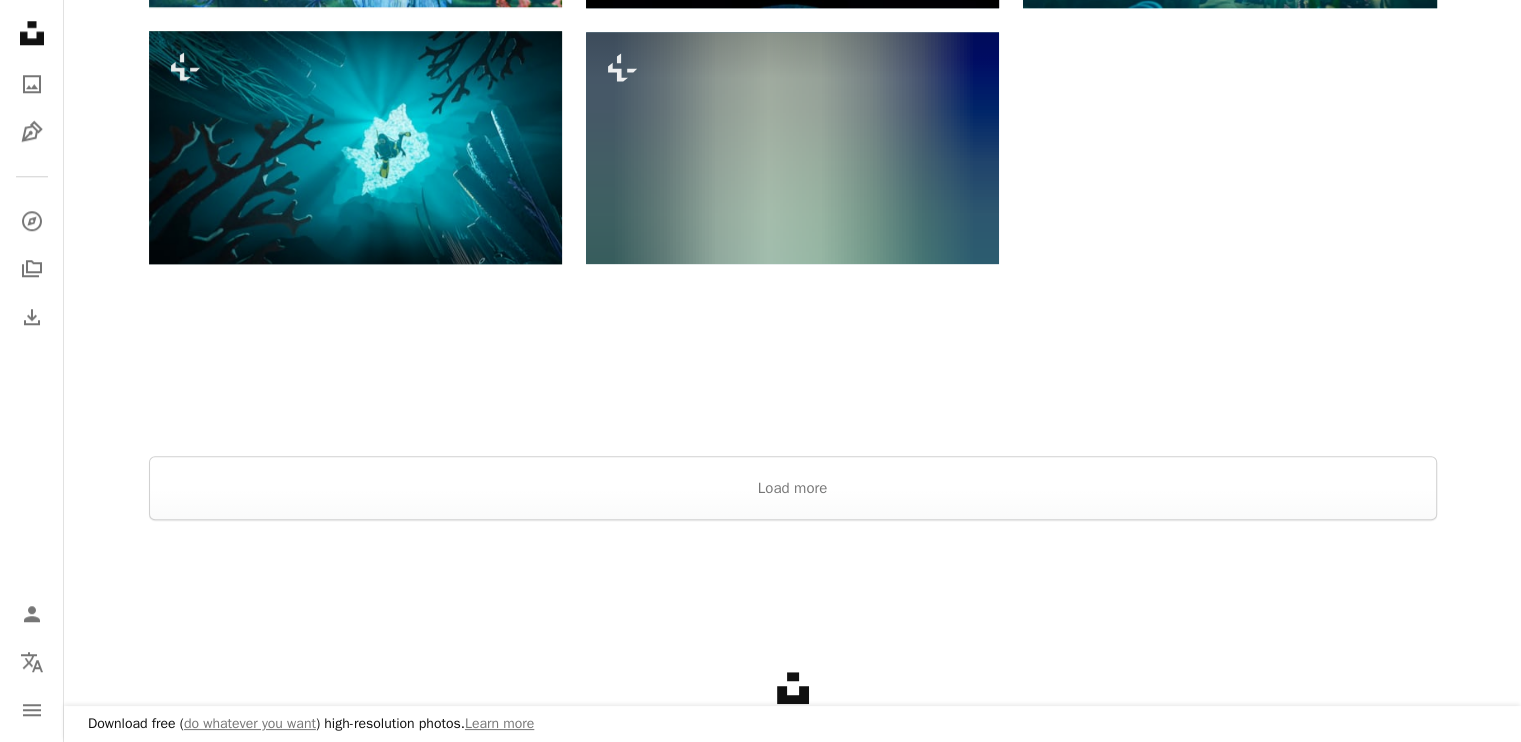 scroll, scrollTop: 2000, scrollLeft: 0, axis: vertical 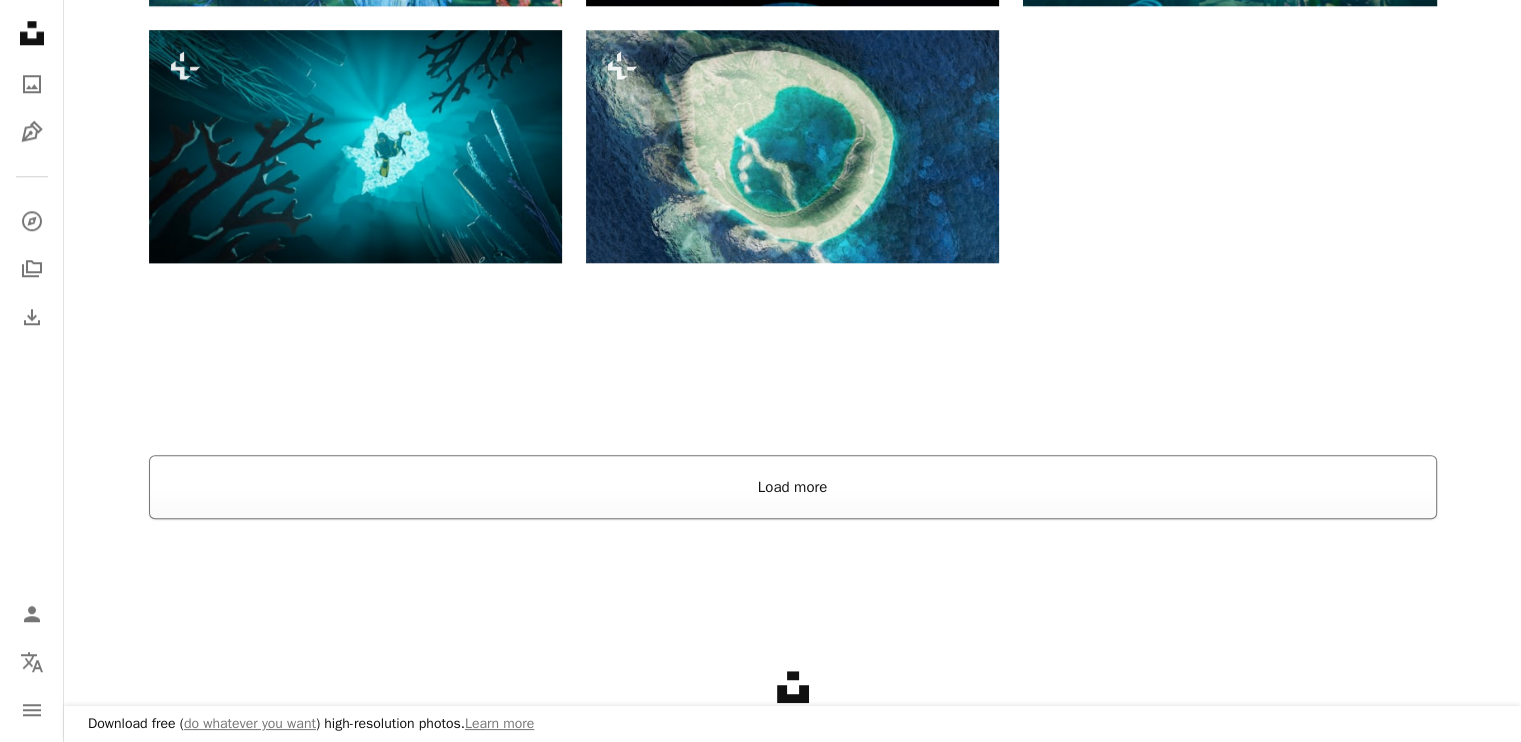 click on "Load more" at bounding box center (793, 487) 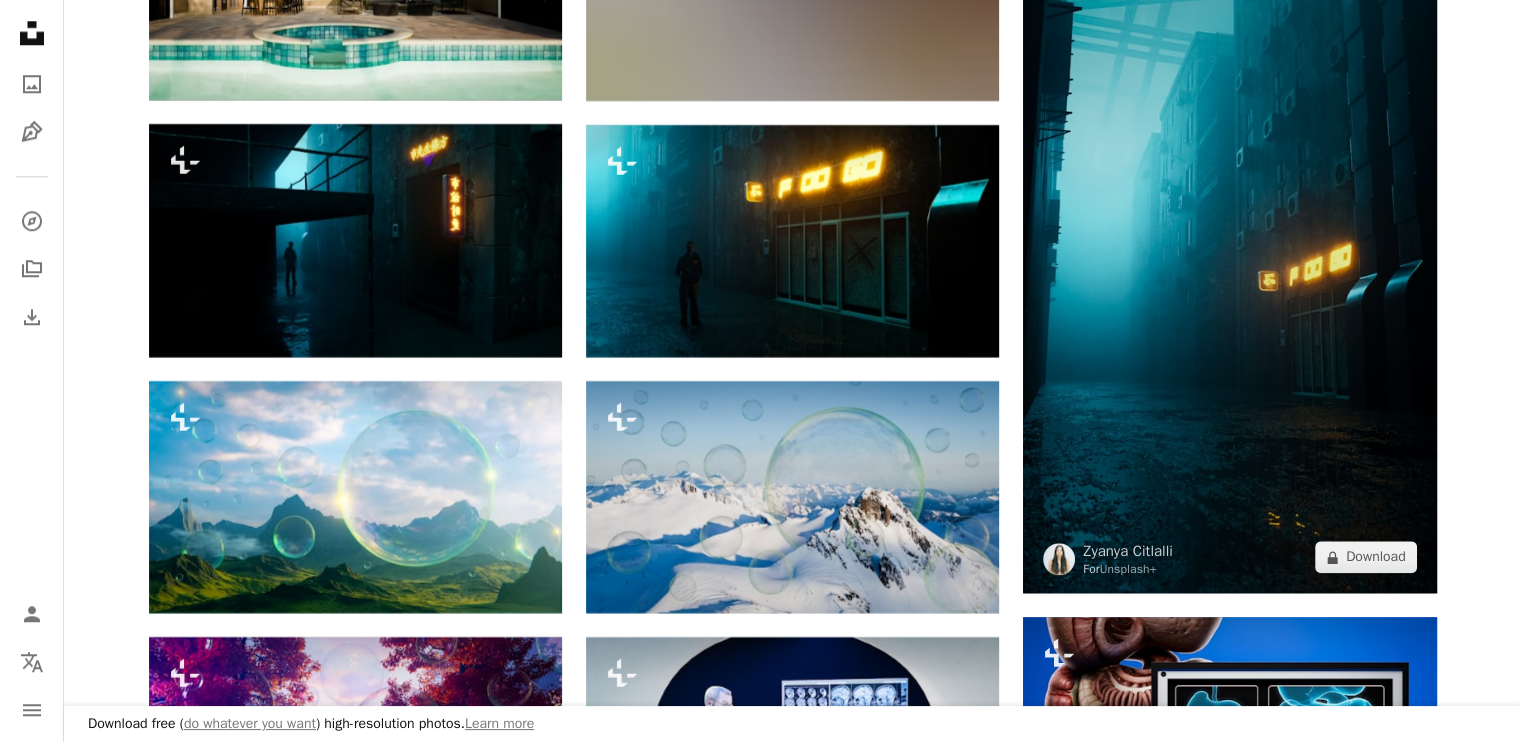 scroll, scrollTop: 10200, scrollLeft: 0, axis: vertical 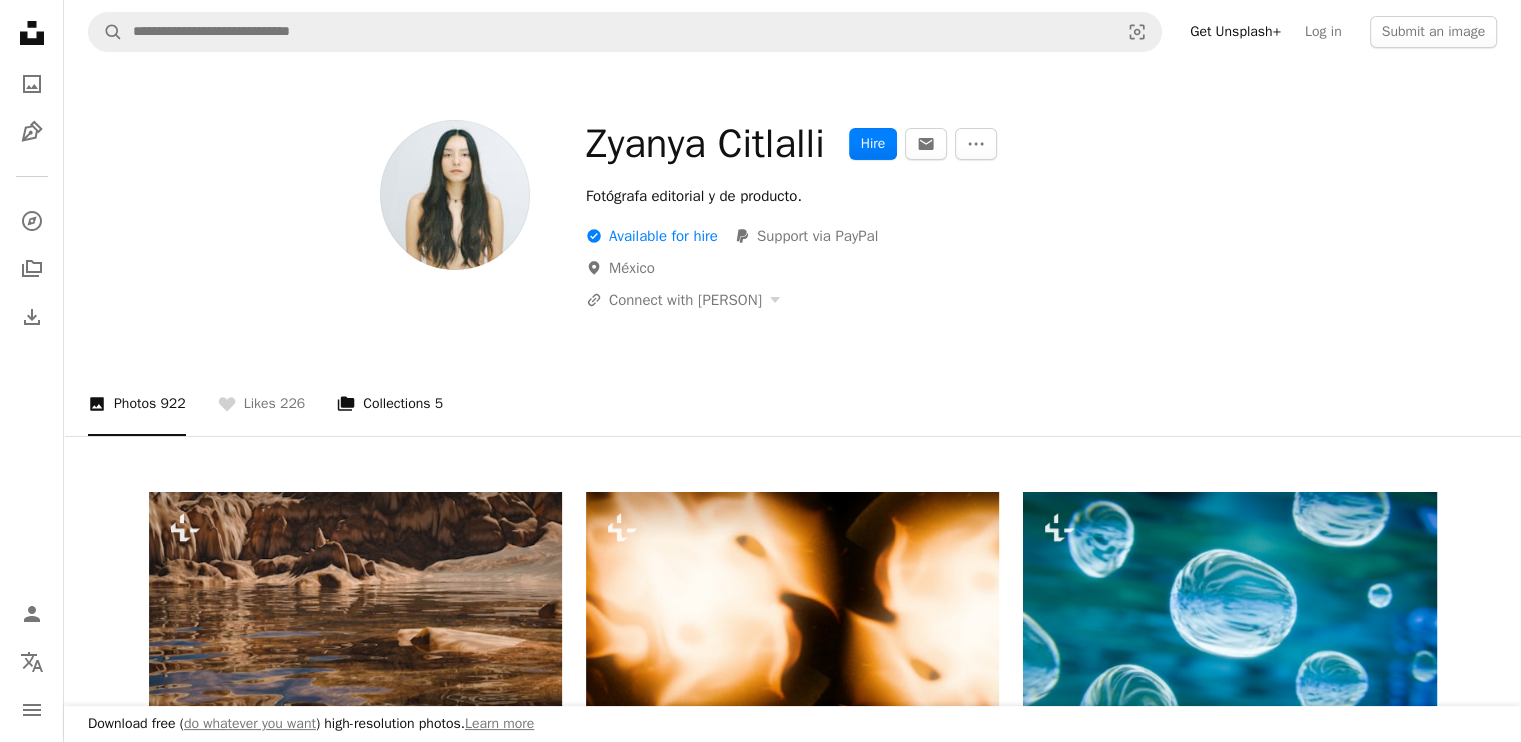 click on "A stack of folders Collections  5" at bounding box center (390, 404) 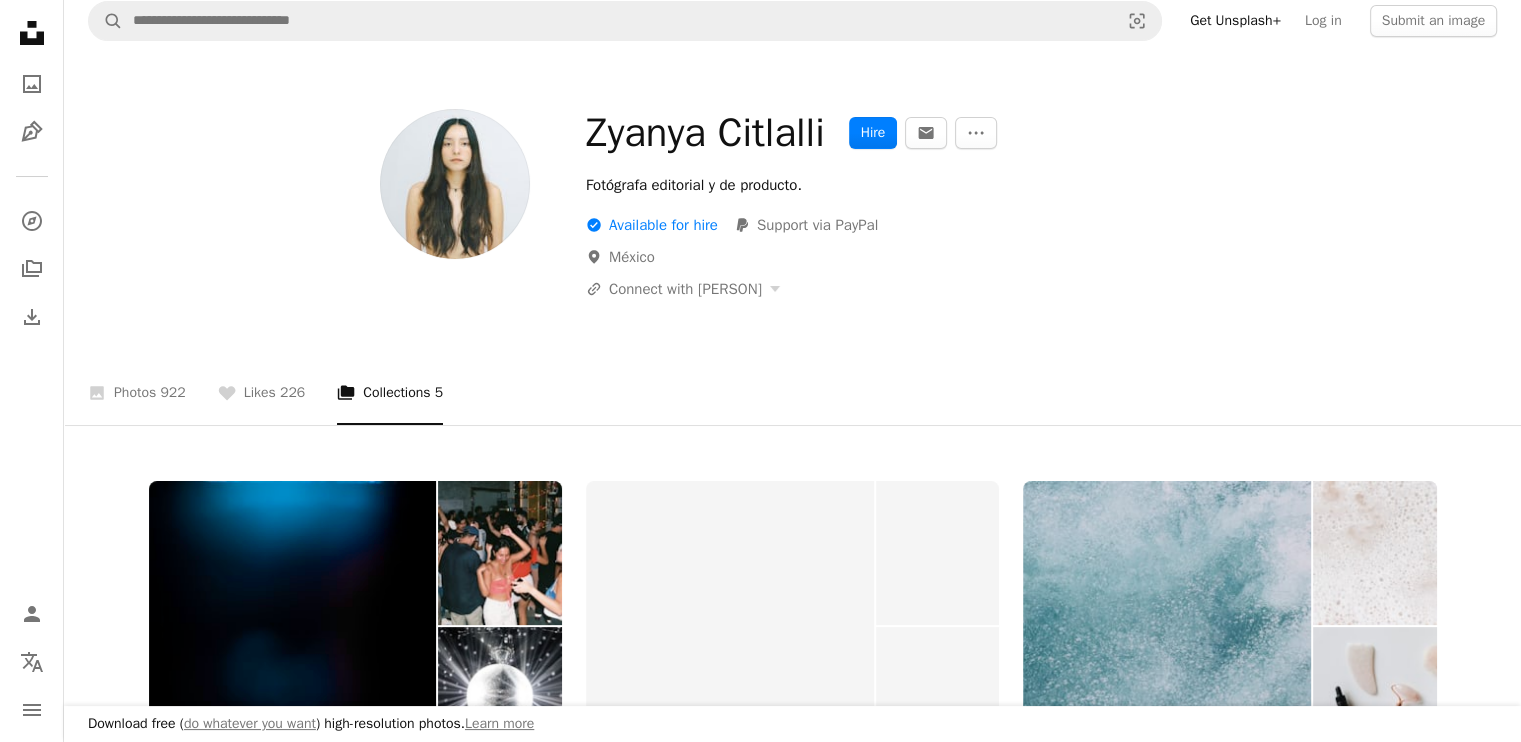 scroll, scrollTop: 0, scrollLeft: 0, axis: both 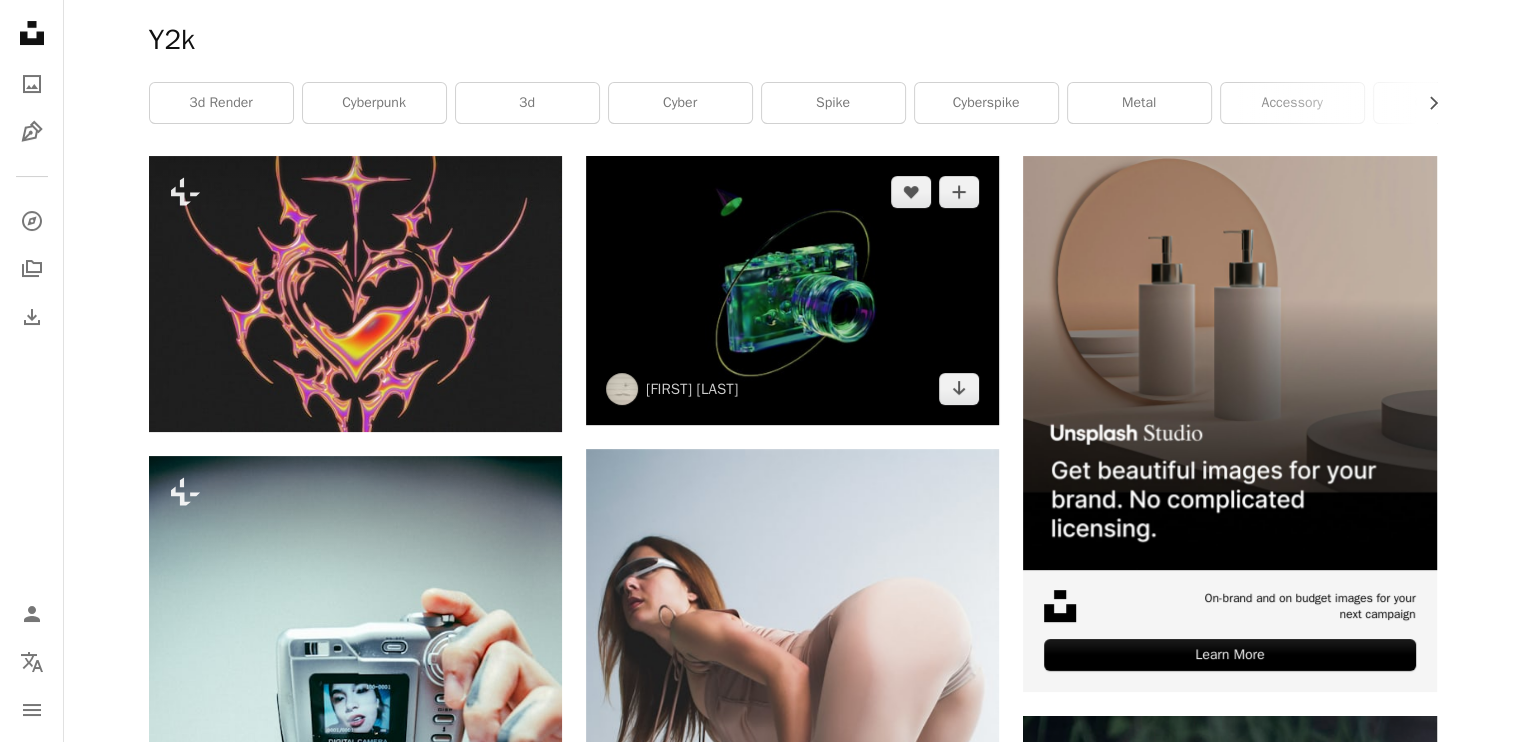 click at bounding box center [792, 290] 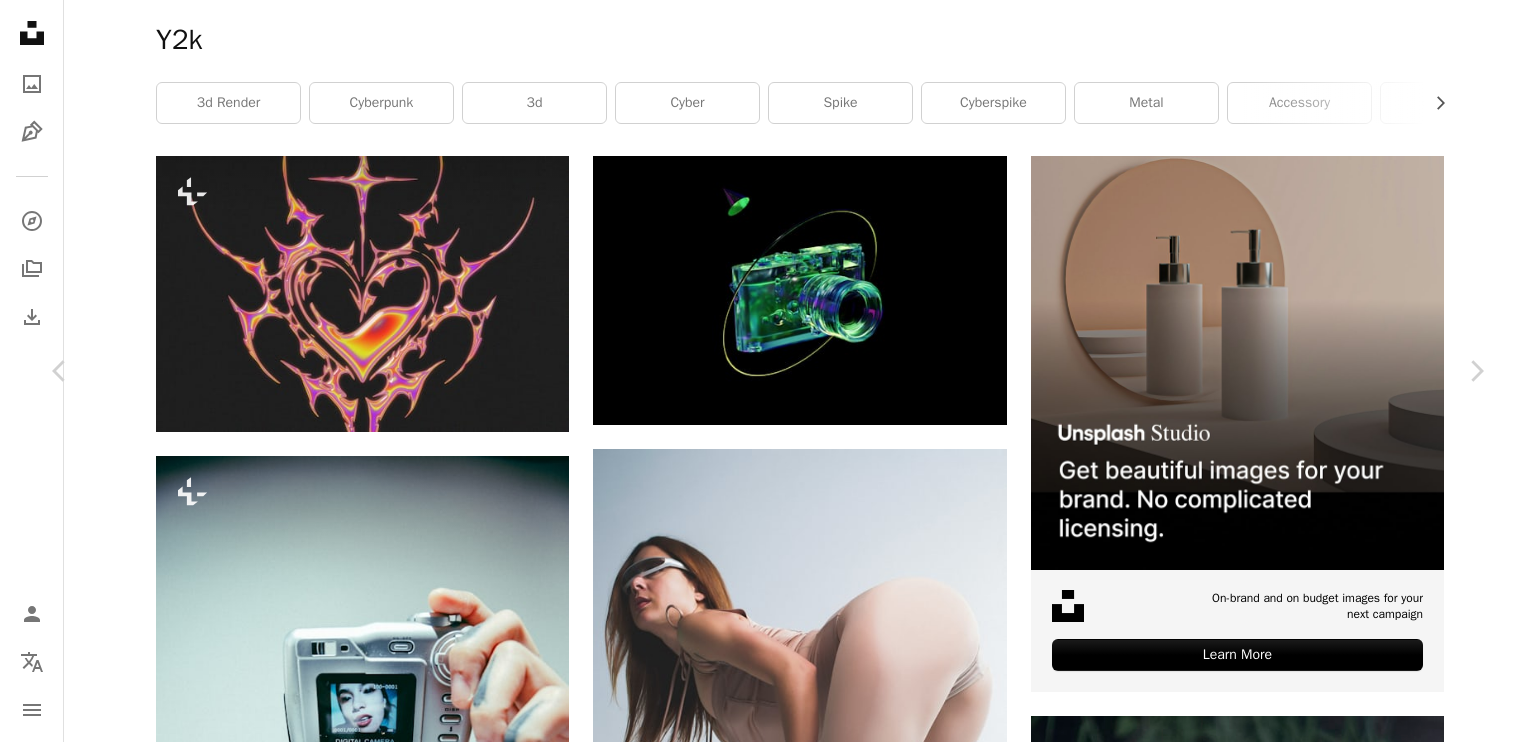 scroll, scrollTop: 1800, scrollLeft: 0, axis: vertical 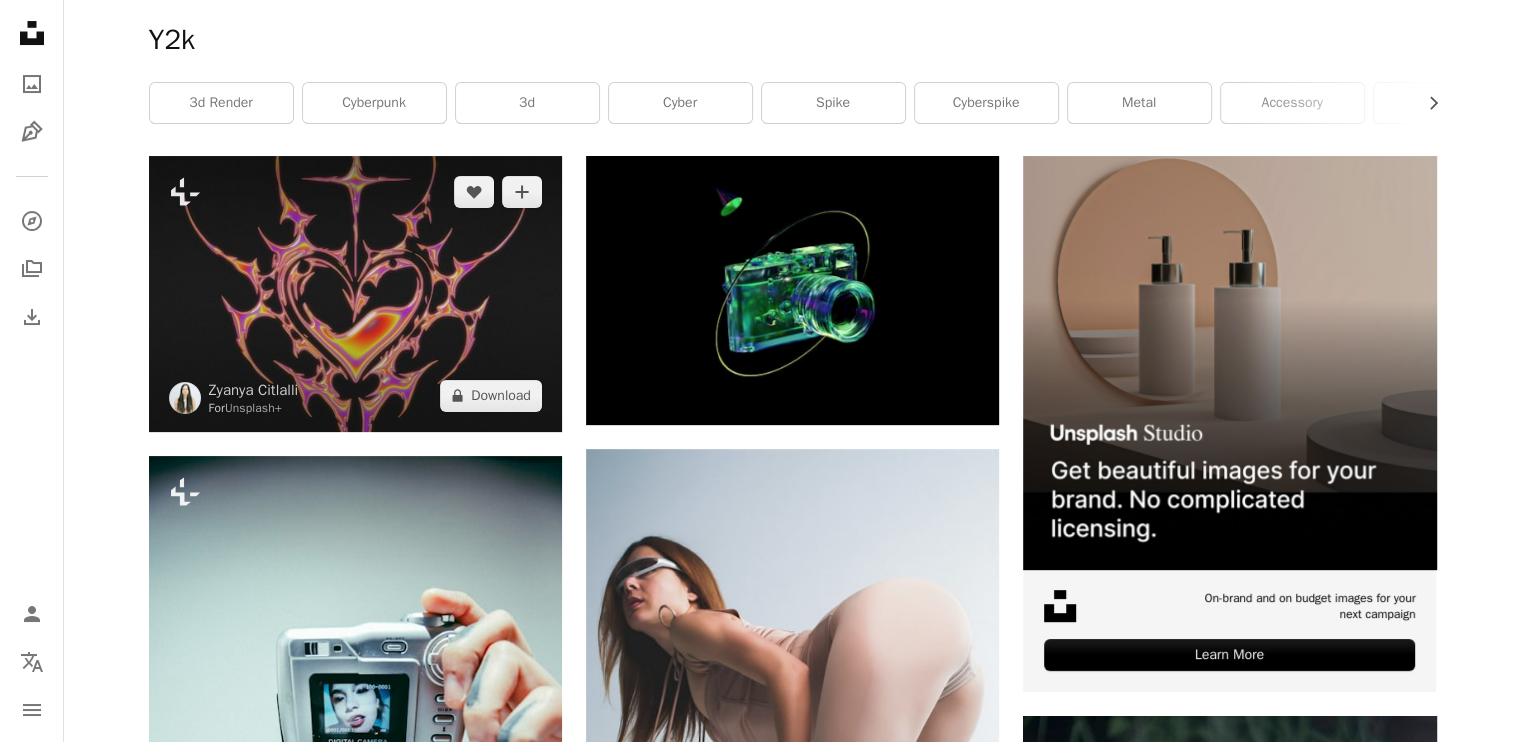 click at bounding box center [355, 293] 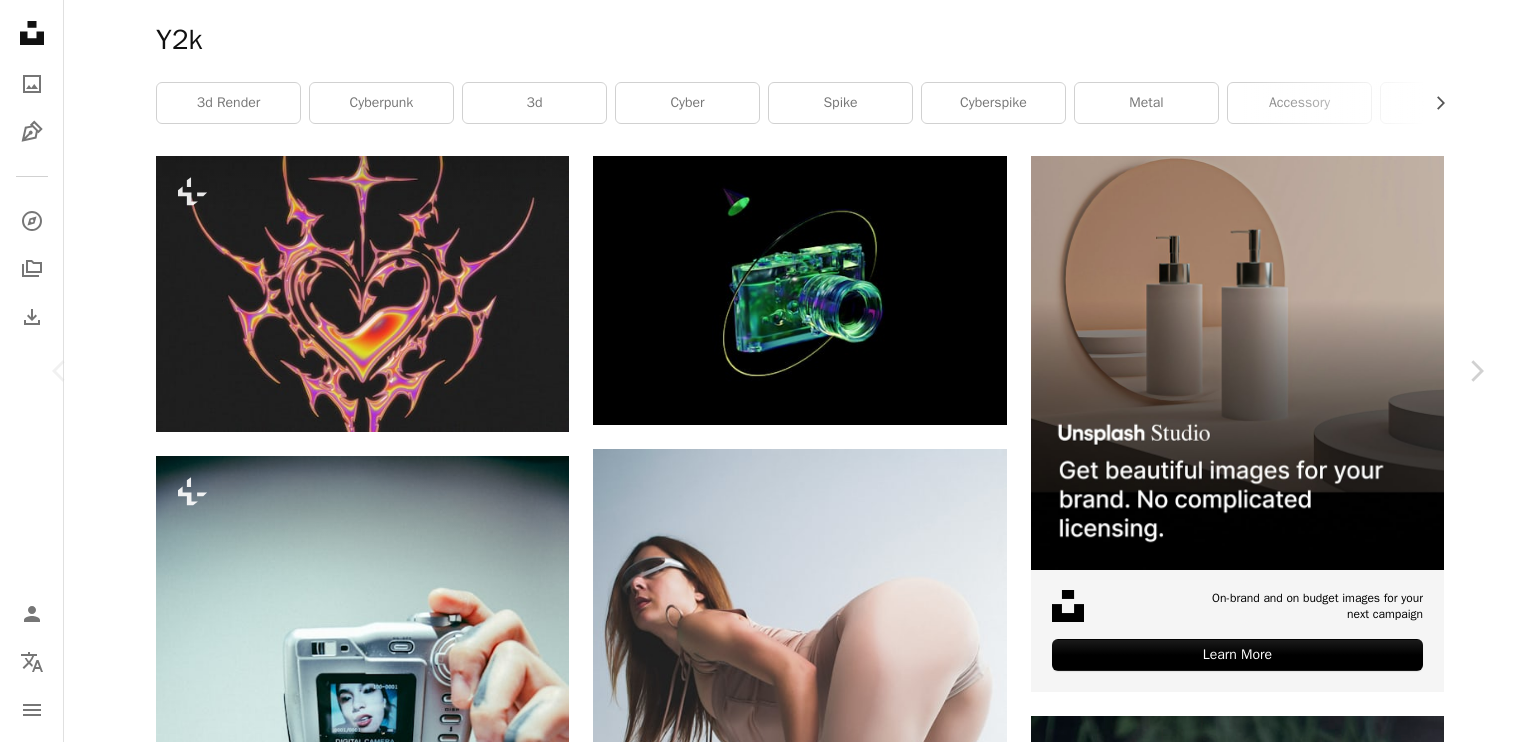 scroll, scrollTop: 1700, scrollLeft: 0, axis: vertical 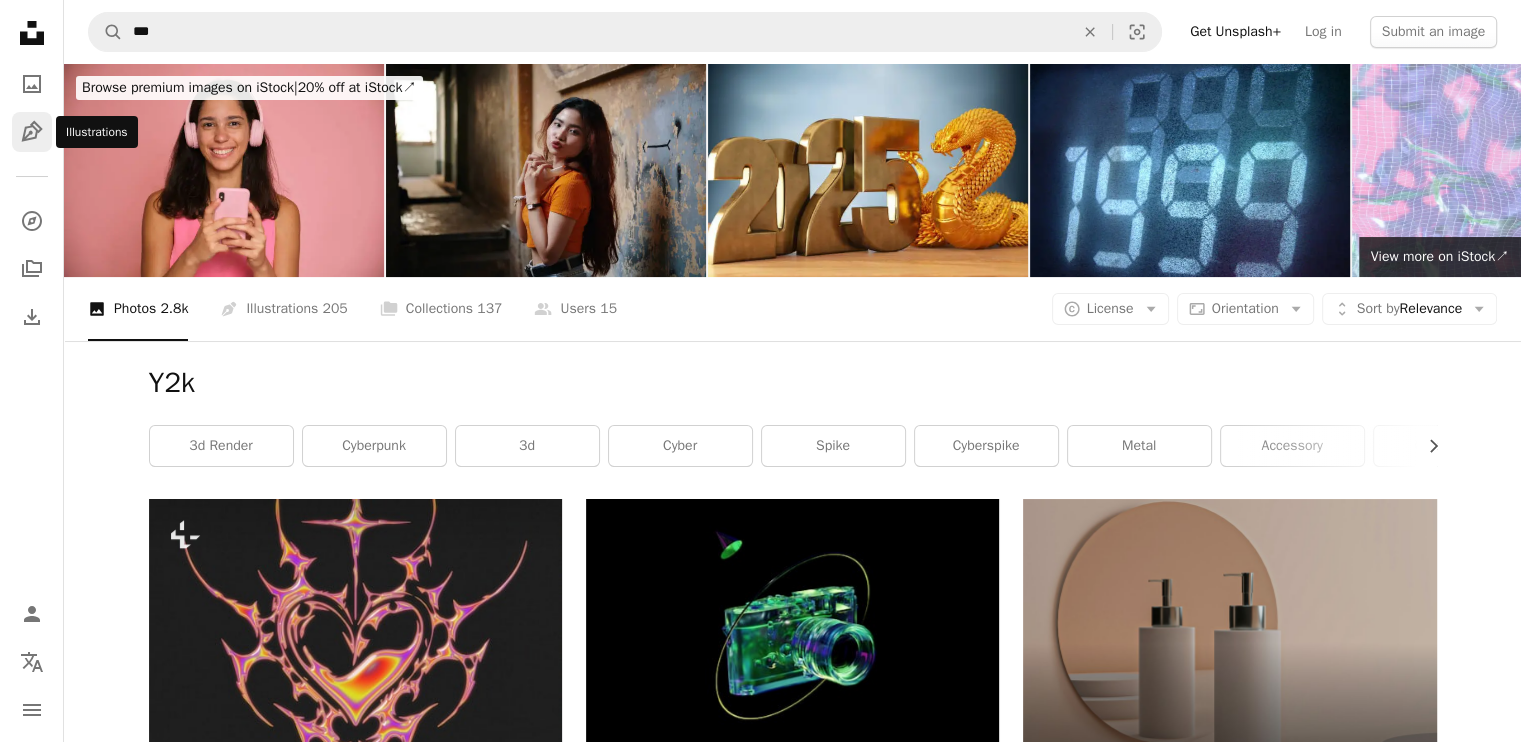 click 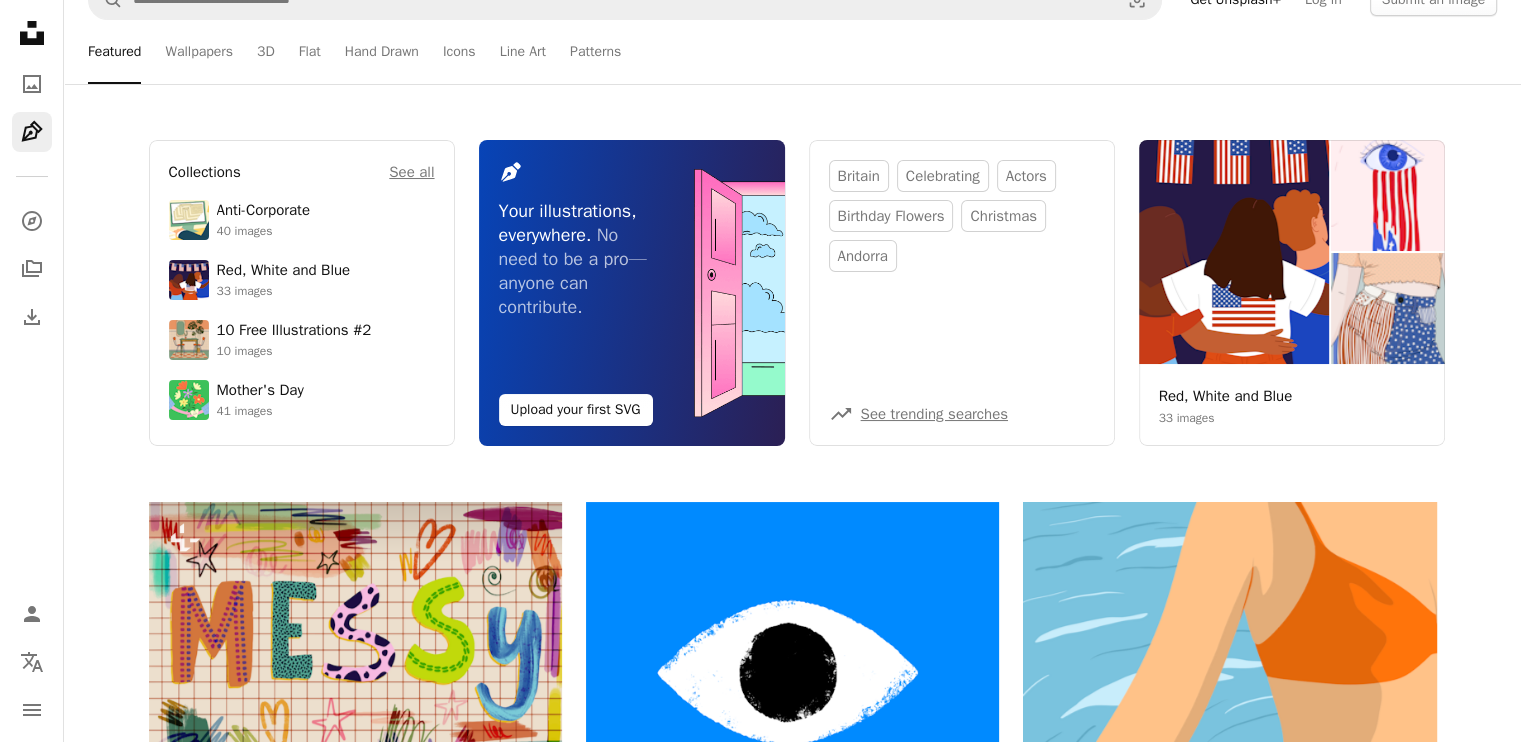 scroll, scrollTop: 0, scrollLeft: 0, axis: both 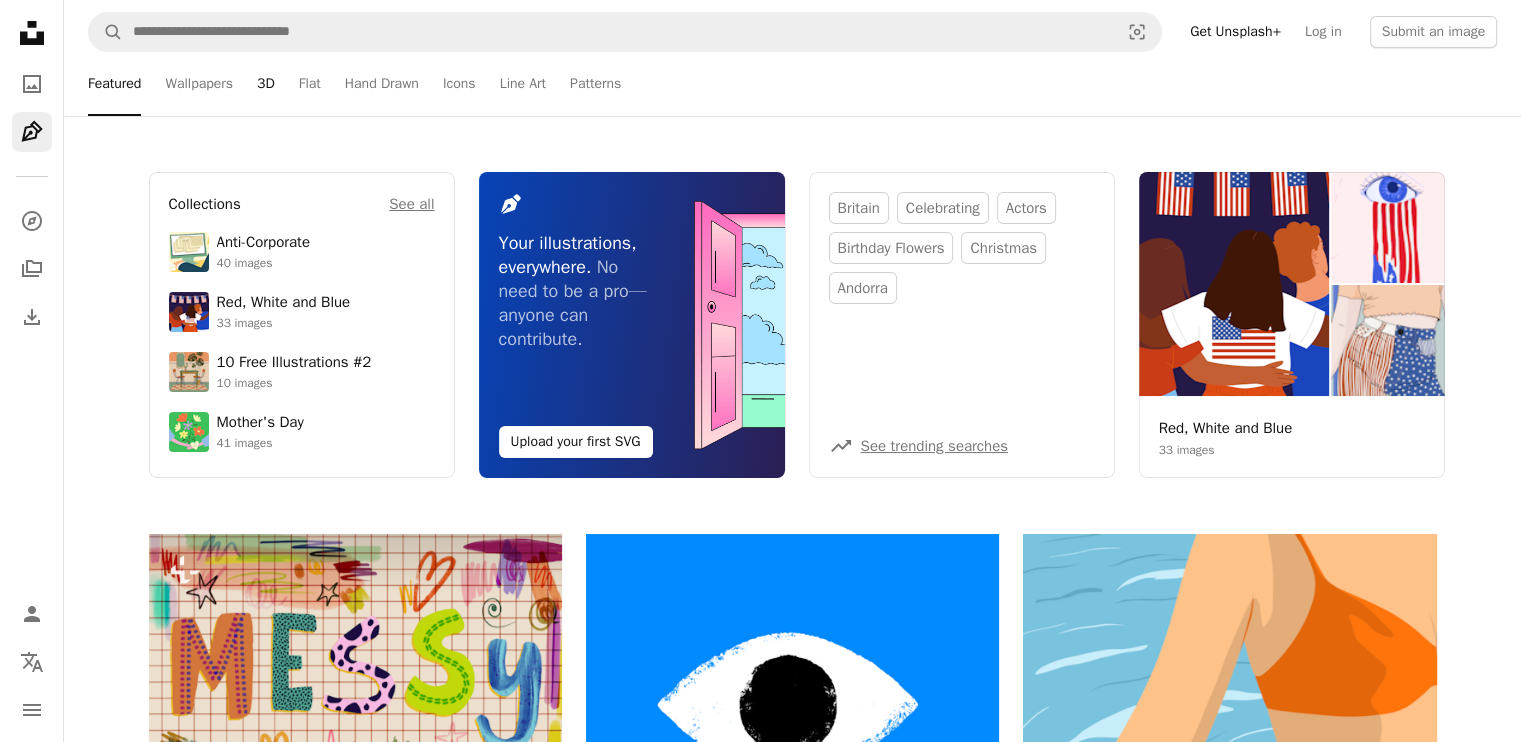 click on "3D" at bounding box center [266, 84] 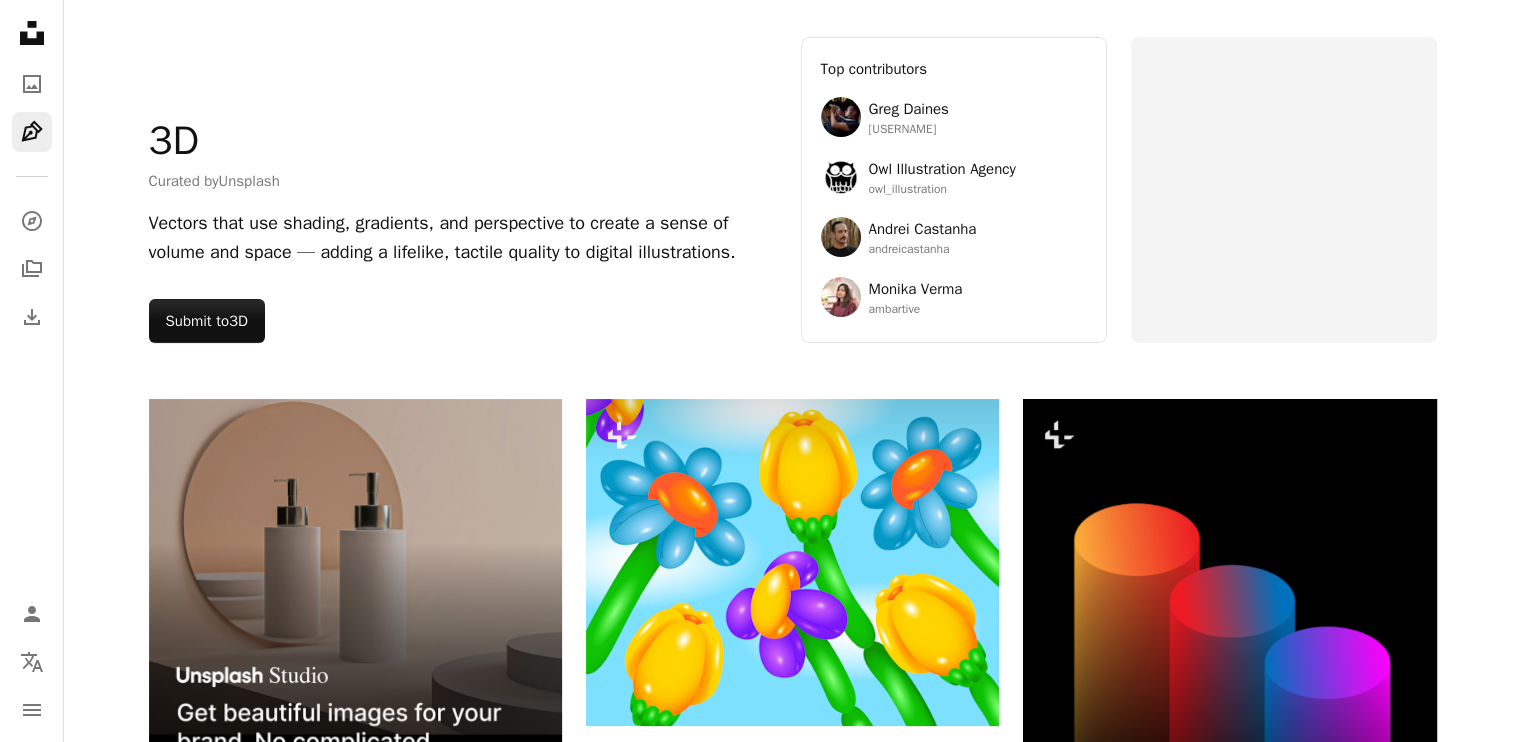scroll, scrollTop: 0, scrollLeft: 0, axis: both 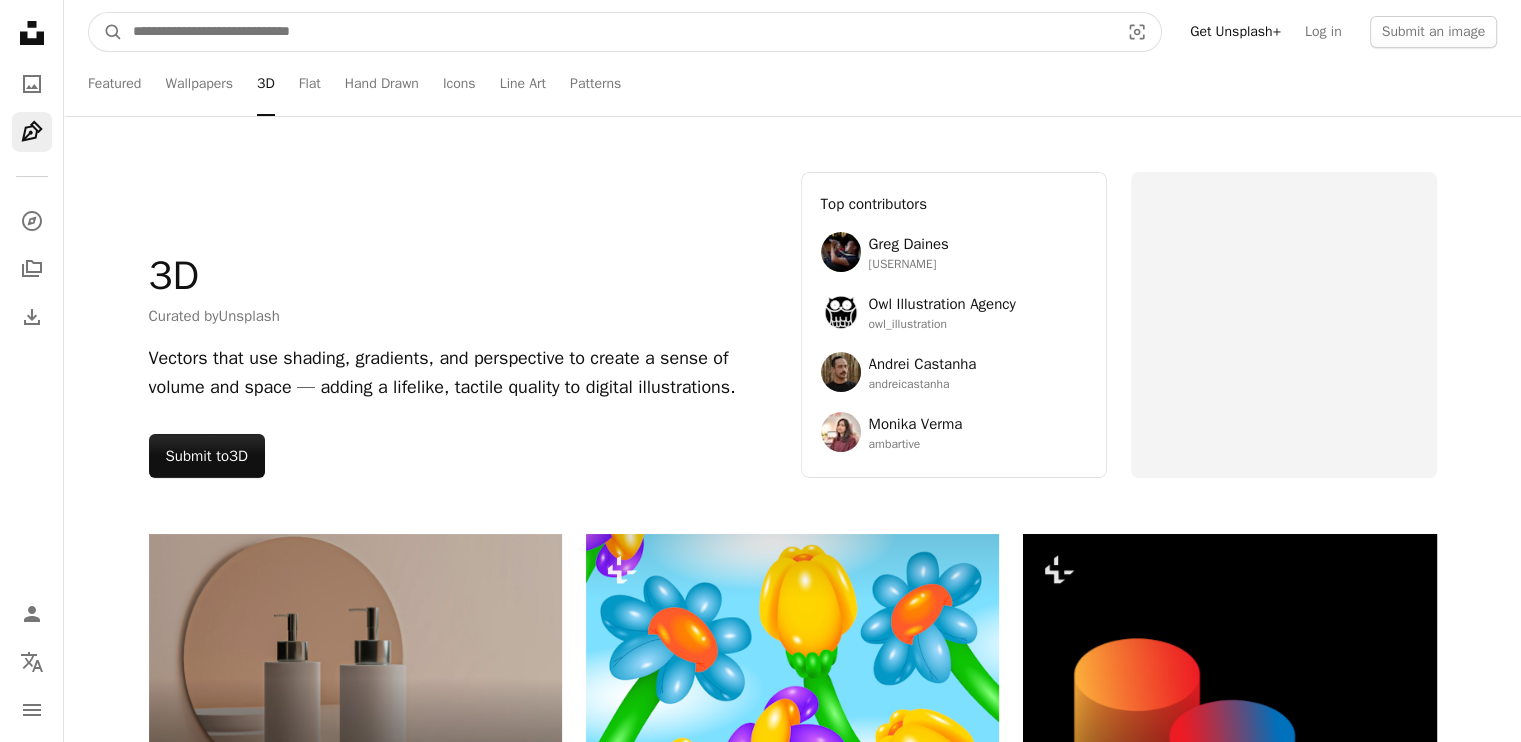 click at bounding box center [618, 32] 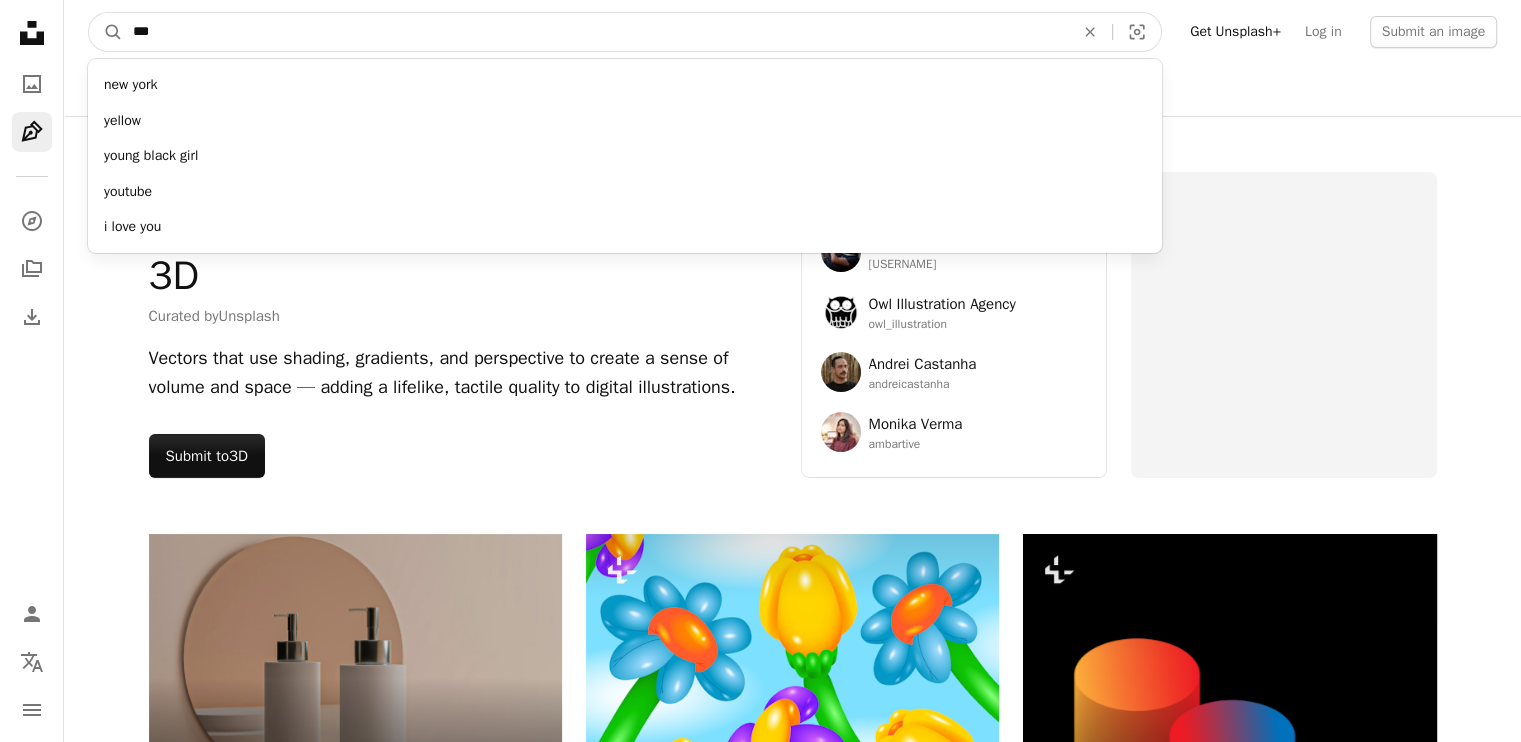 type on "***" 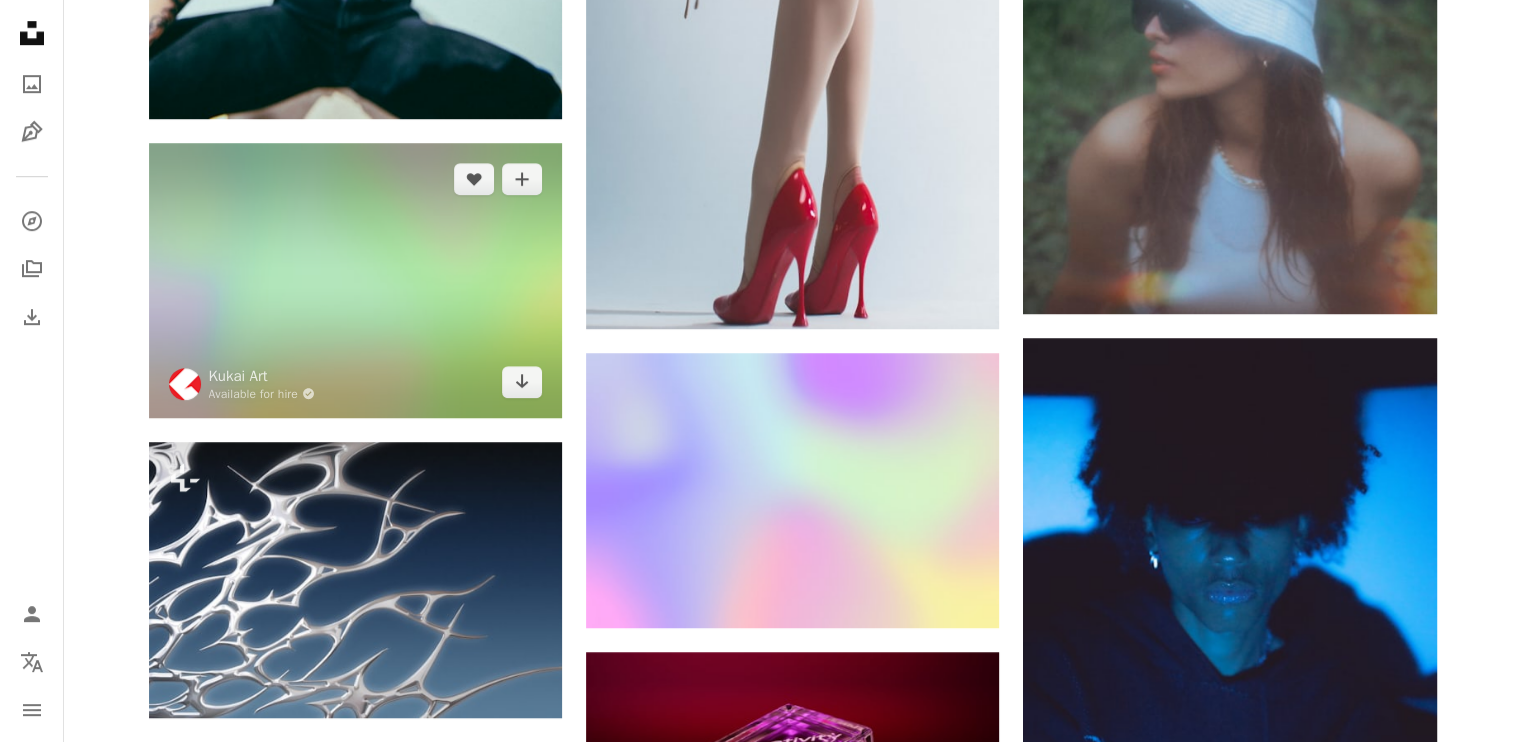 scroll, scrollTop: 2700, scrollLeft: 0, axis: vertical 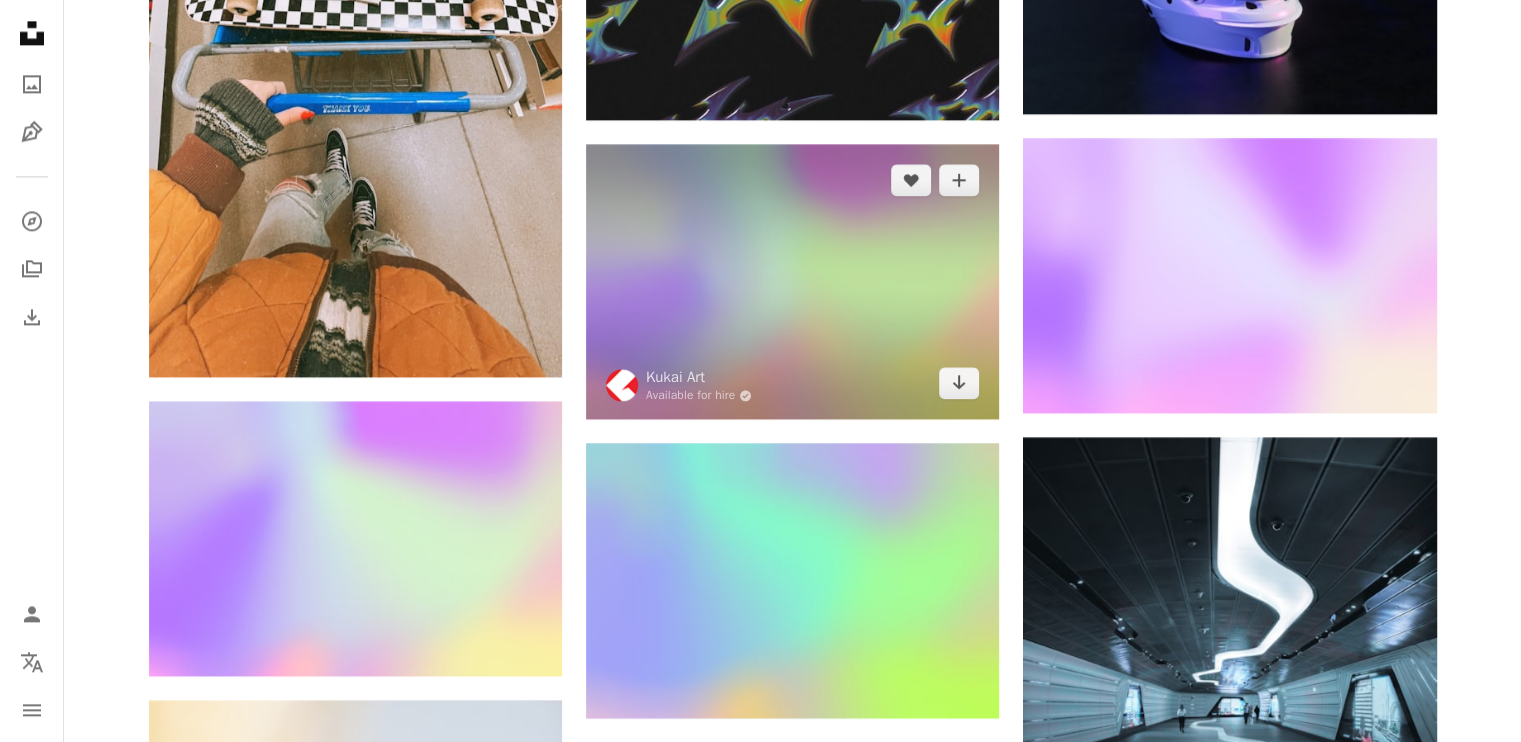click at bounding box center [792, 281] 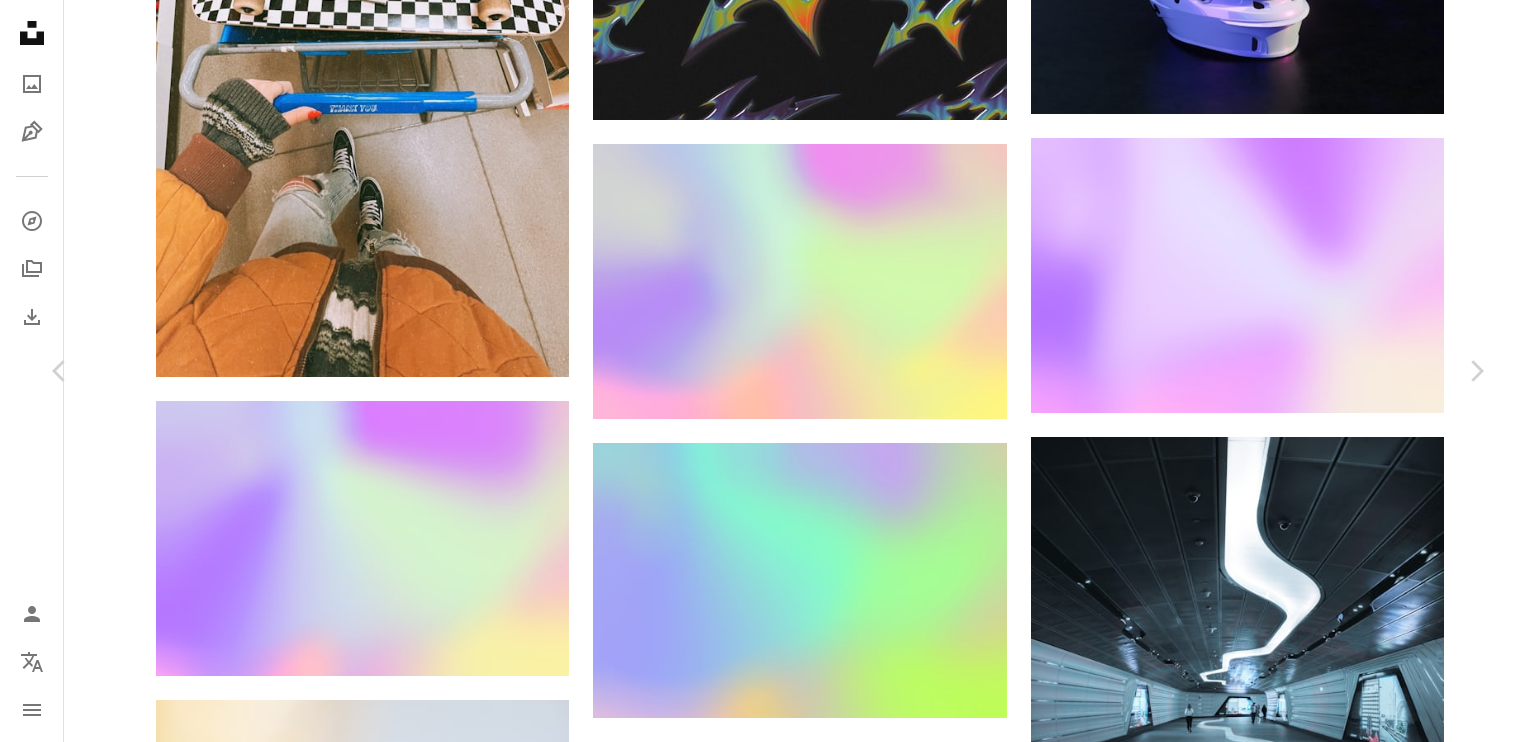 click on "An X shape Chevron left Chevron right [PERSON] Available for hire A checkmark inside of a circle A heart A plus sign Download free Chevron down Zoom in Views 108,601 Downloads 611 A forward-right arrow Share Info icon Info More Actions Sweet Y2K Colorful Gradient Backgrounds Calendar outlined Published on  December 11, 2023 Safety Free to use under the  Unsplash License gradient gradient background backgrounds y2k aesthetic coloful colorful galaxy coloful background flower light purple lighting yellow rainbow blossom outdoors balloon petal anemone Public domain images Browse premium related images on iStock  |  Save 20% with code UNSPLASH20 View more on iStock  ↗ Related images A heart A plus sign [PERSON] Available for hire A checkmark inside of a circle Arrow pointing down Plus sign for Unsplash+ A heart A plus sign [PERSON] For  Unsplash+ A lock Download A heart A plus sign [PERSON] Available for hire A checkmark inside of a circle Arrow pointing down A heart A plus sign [PERSON] A heart For" at bounding box center [768, 11967] 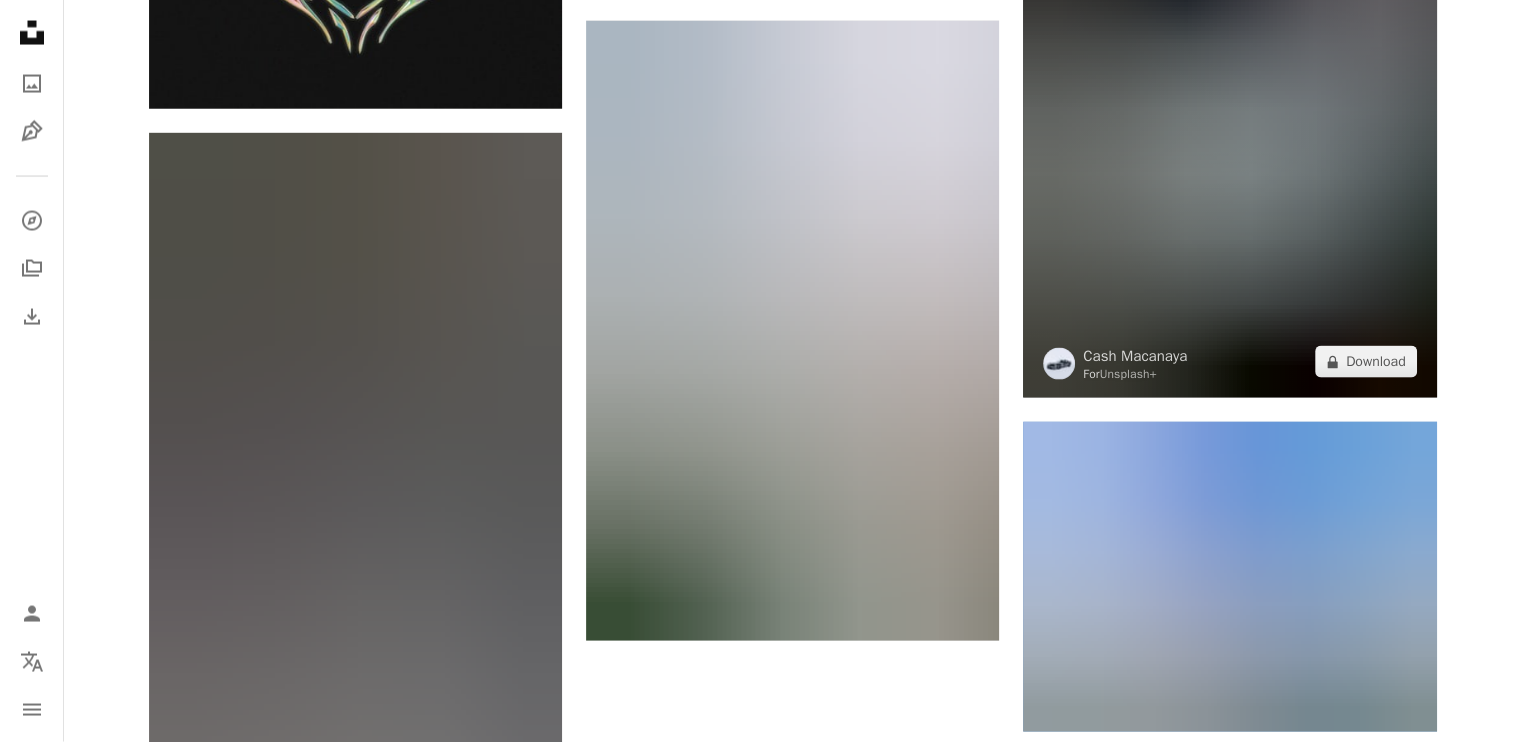 scroll, scrollTop: 11700, scrollLeft: 0, axis: vertical 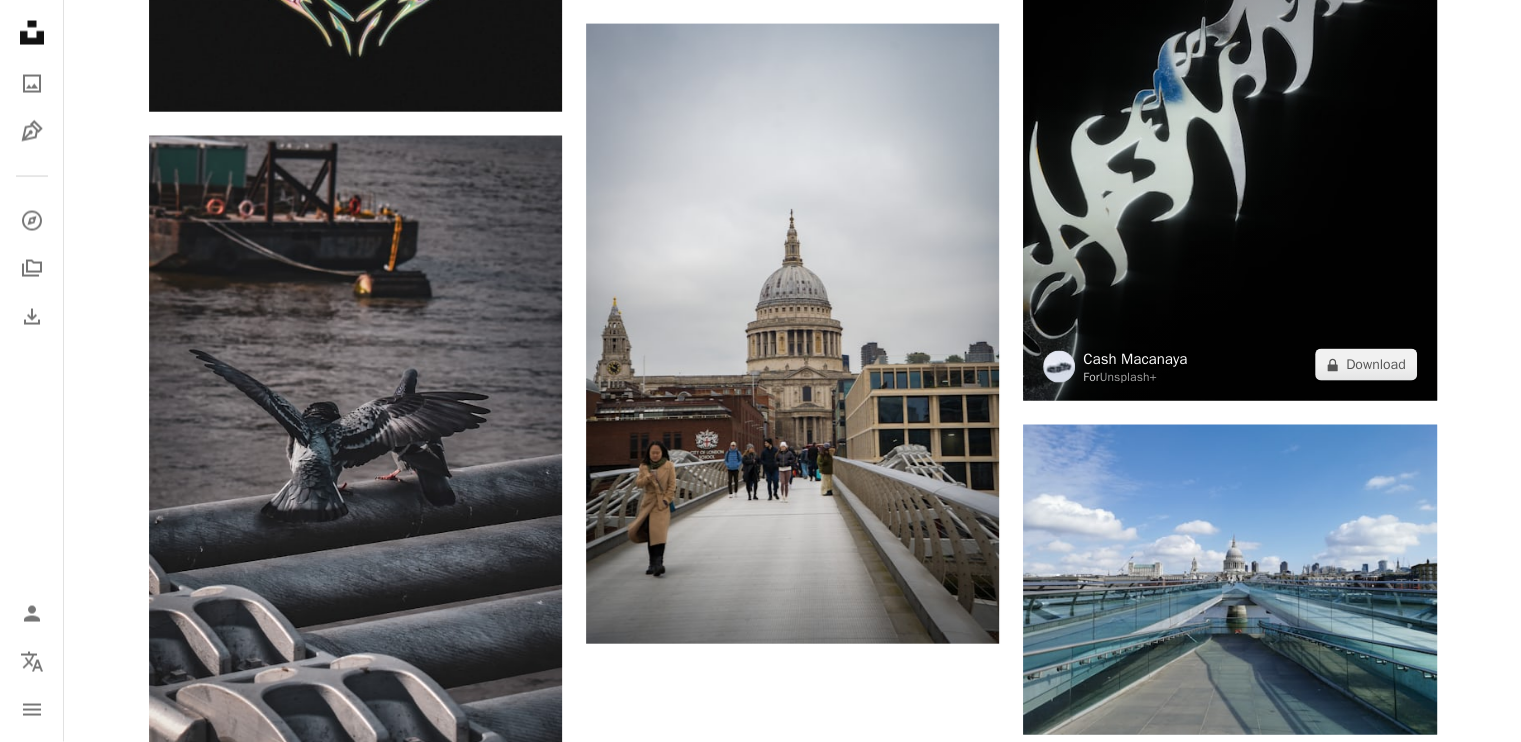 click on "Cash Macanaya" at bounding box center [1135, 359] 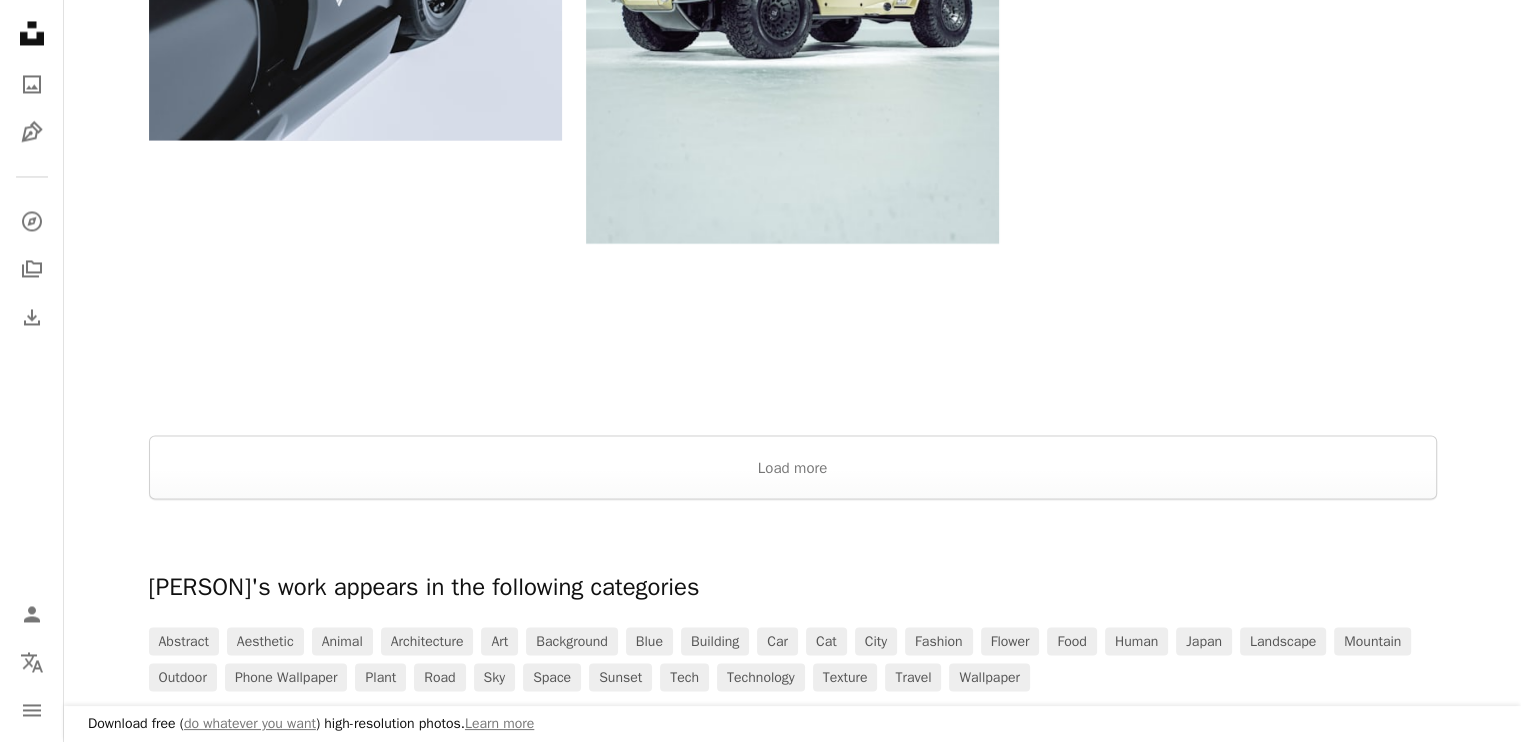 scroll, scrollTop: 3500, scrollLeft: 0, axis: vertical 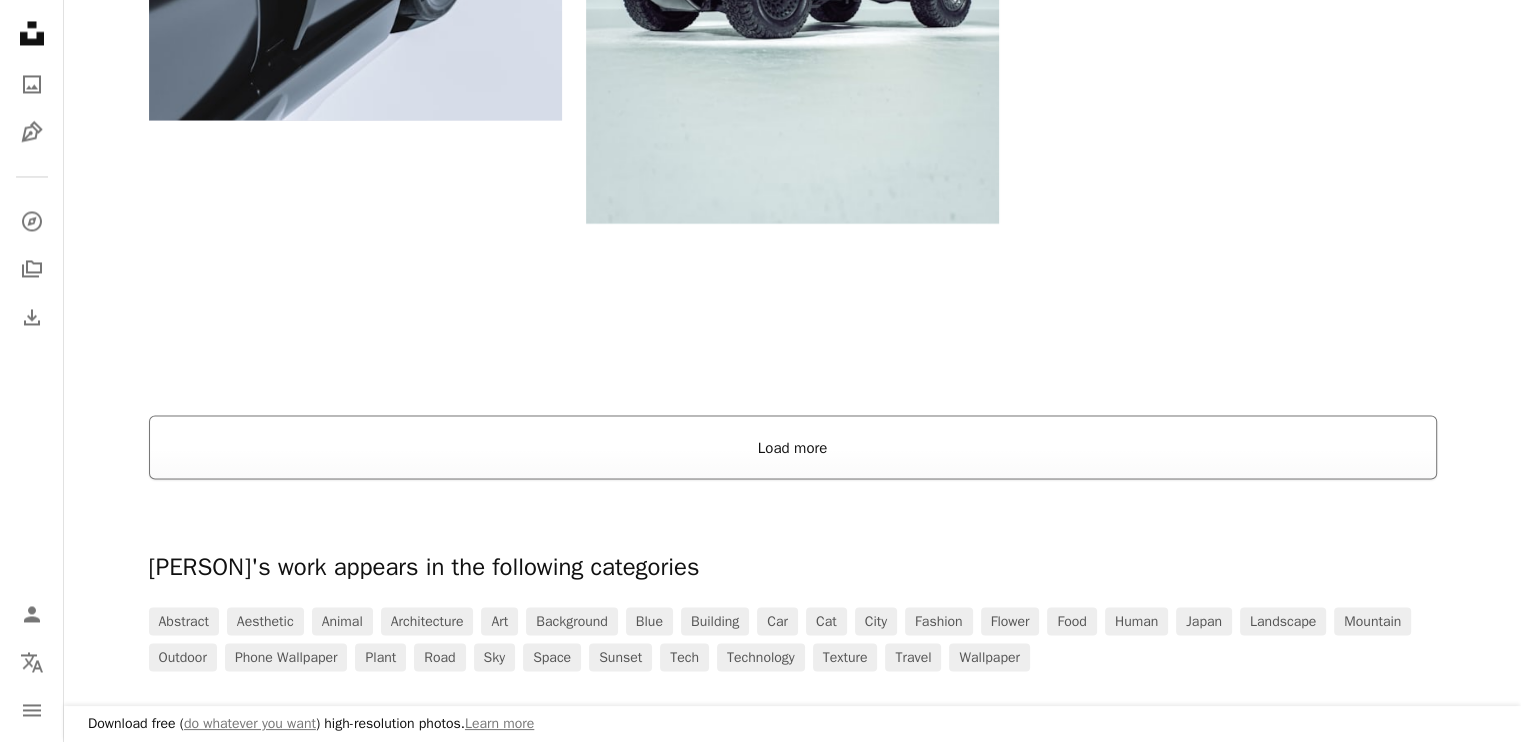 click on "Load more" at bounding box center (793, 447) 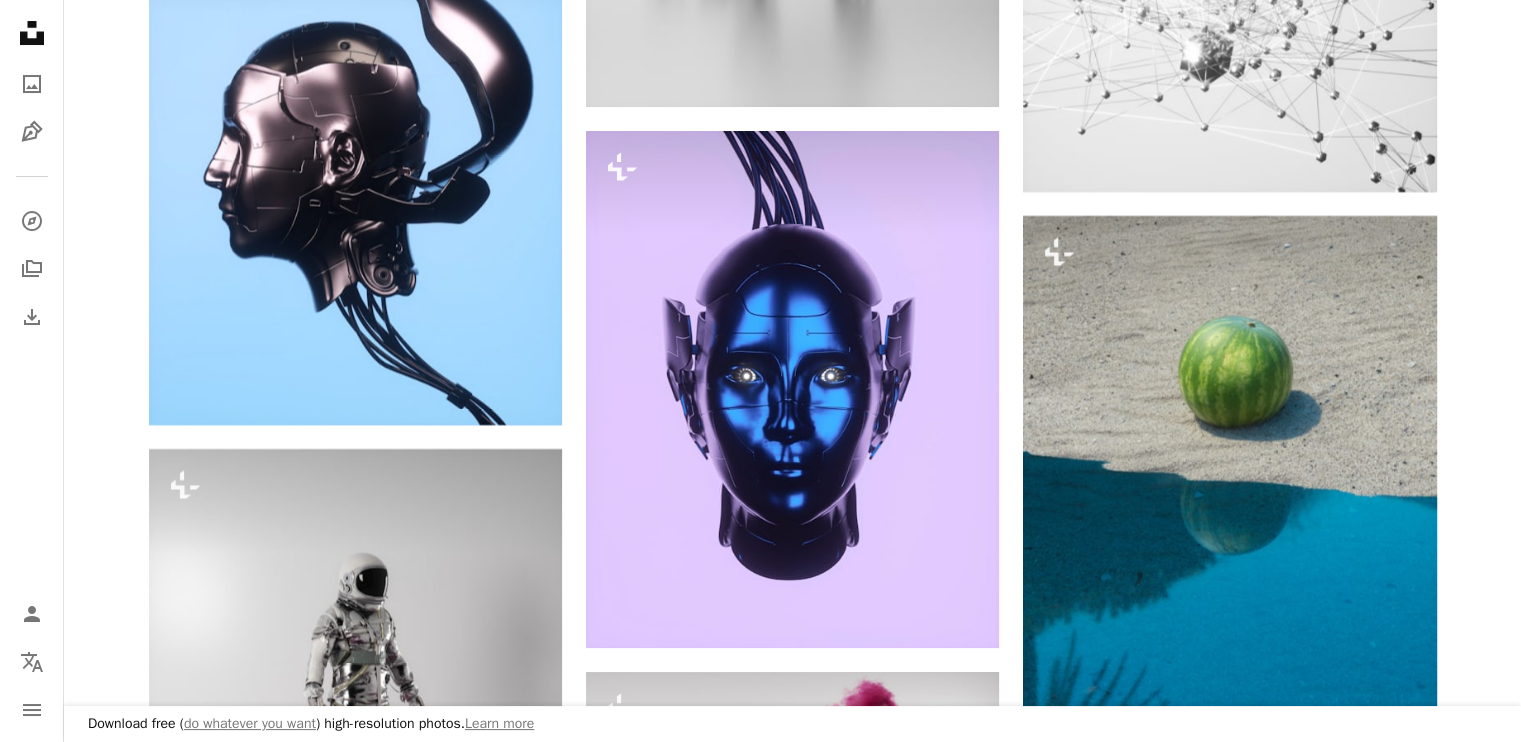 scroll, scrollTop: 38400, scrollLeft: 0, axis: vertical 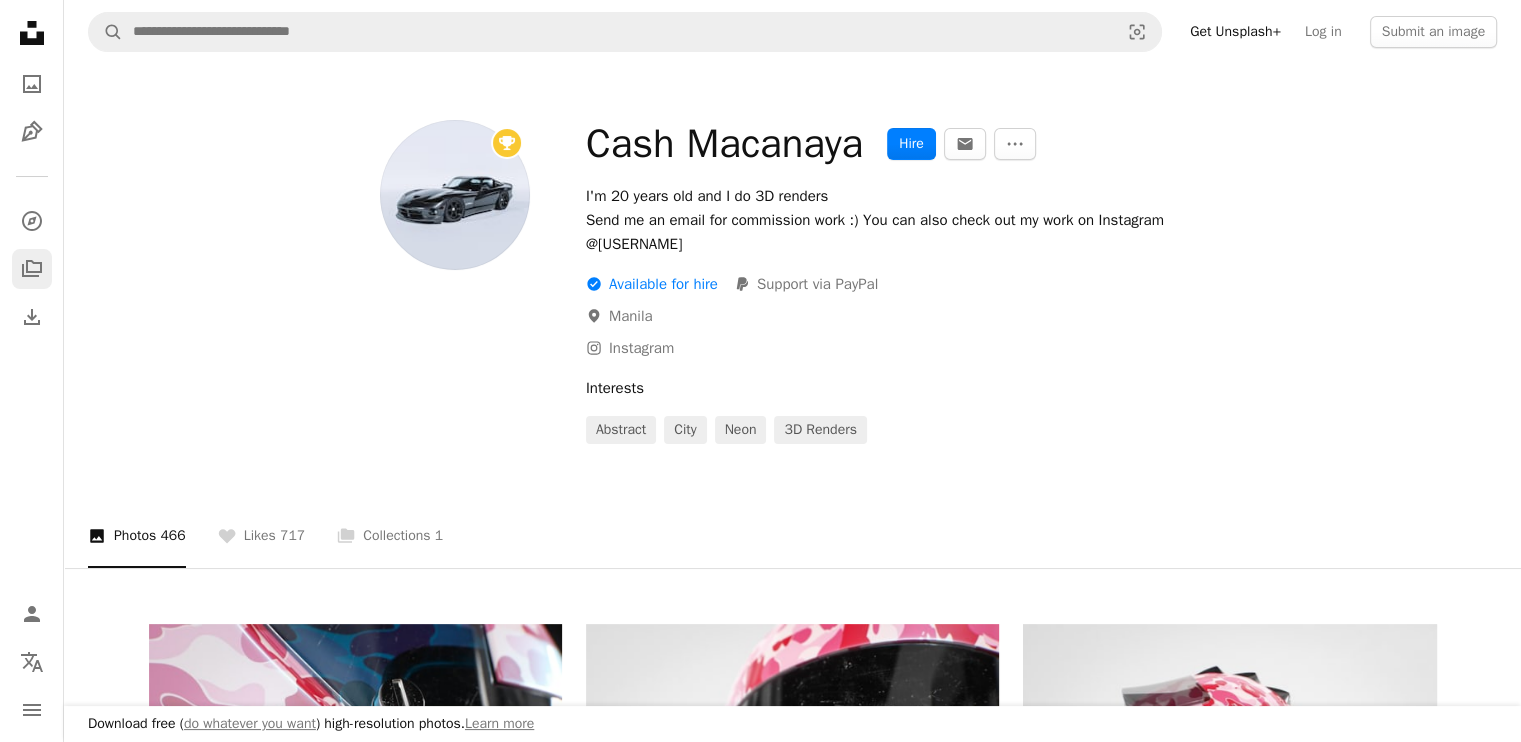 click on "A stack of folders" at bounding box center (32, 269) 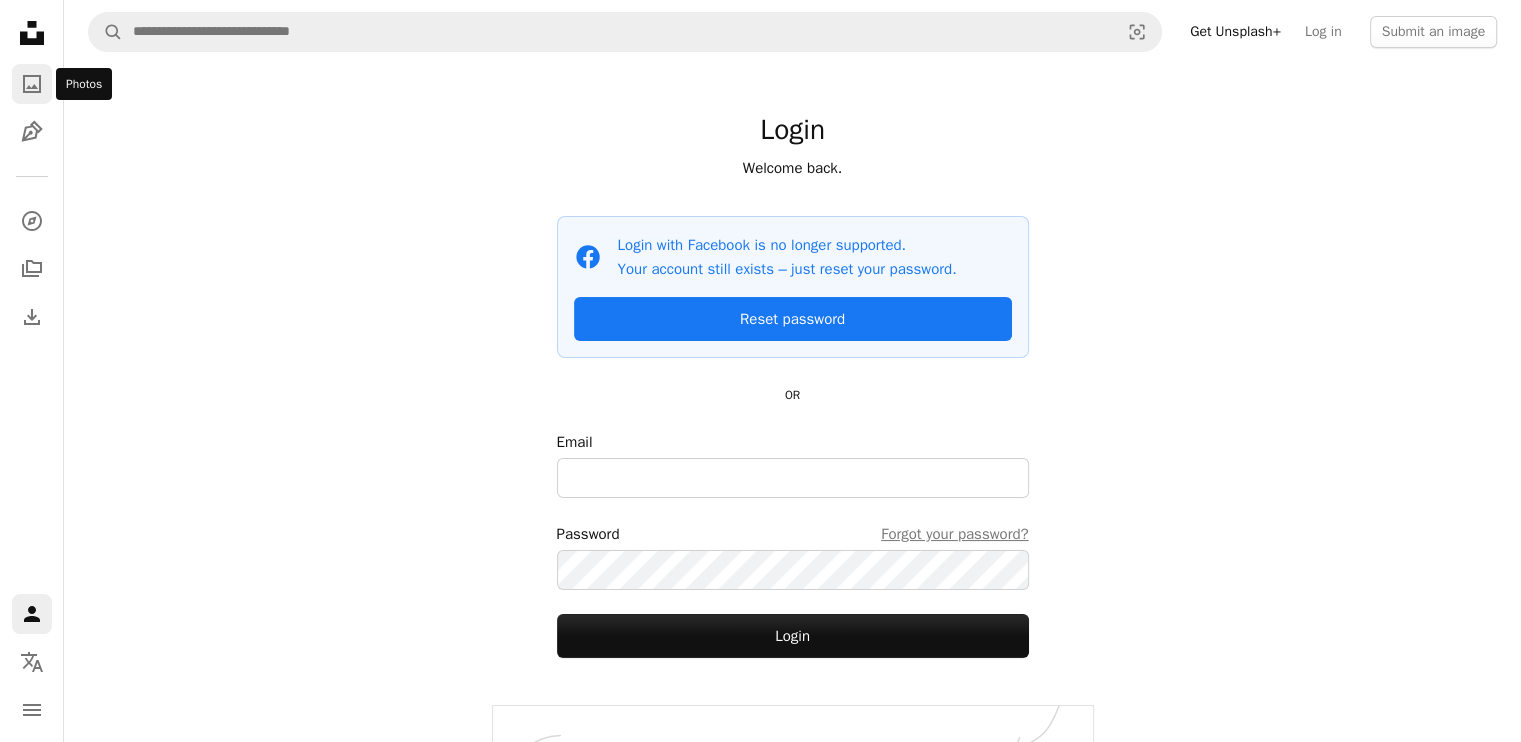 click on "A photo" at bounding box center [32, 84] 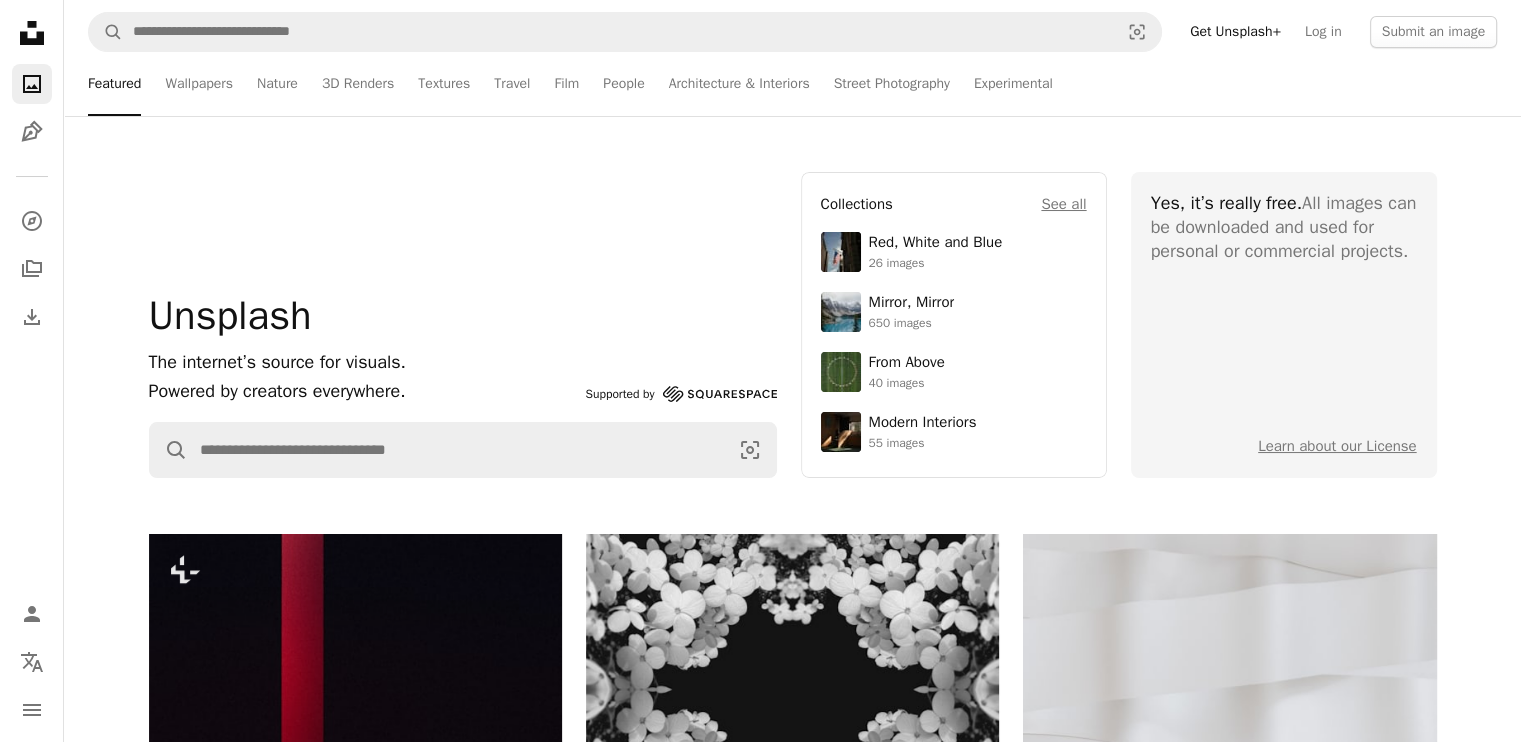 click 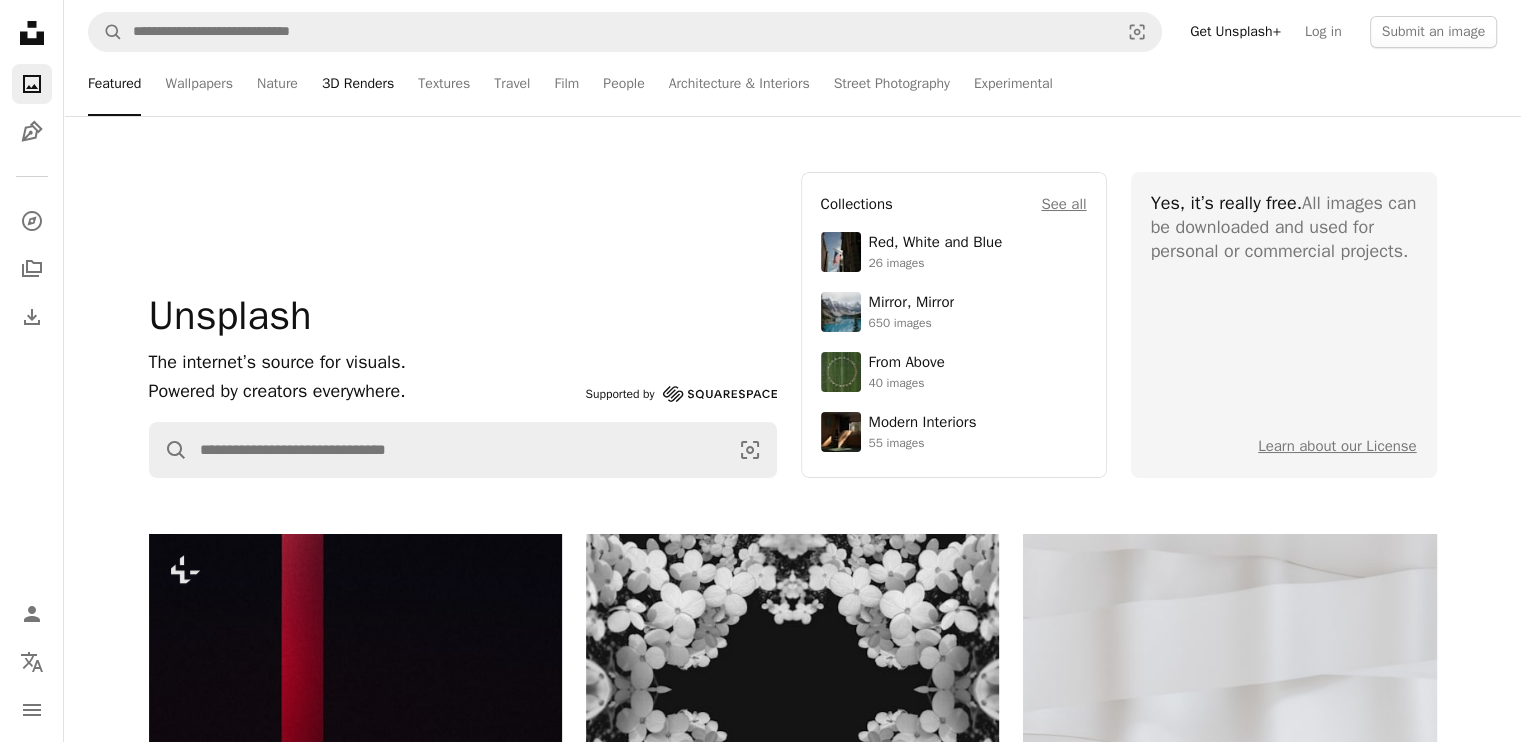 click on "3D Renders" at bounding box center [358, 84] 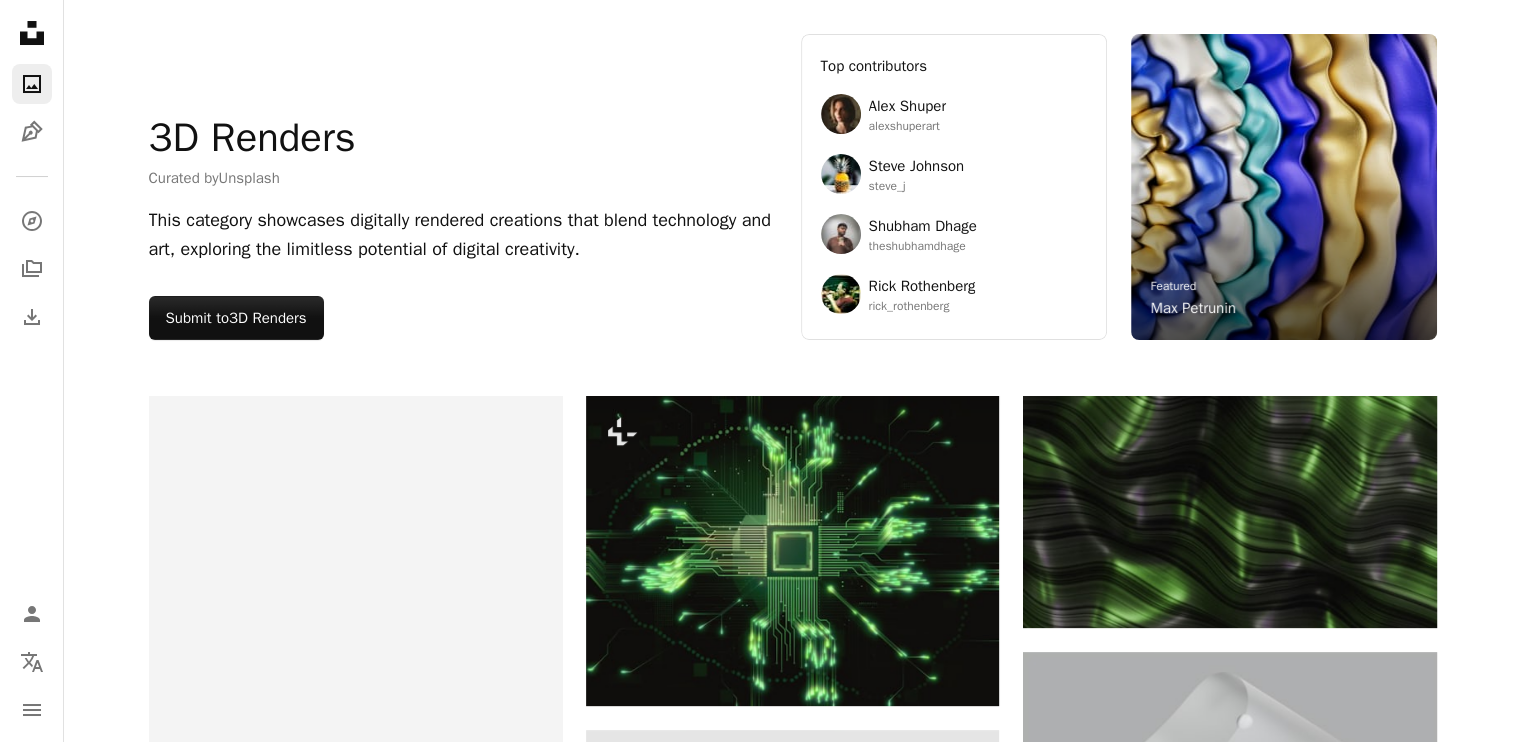scroll, scrollTop: 0, scrollLeft: 0, axis: both 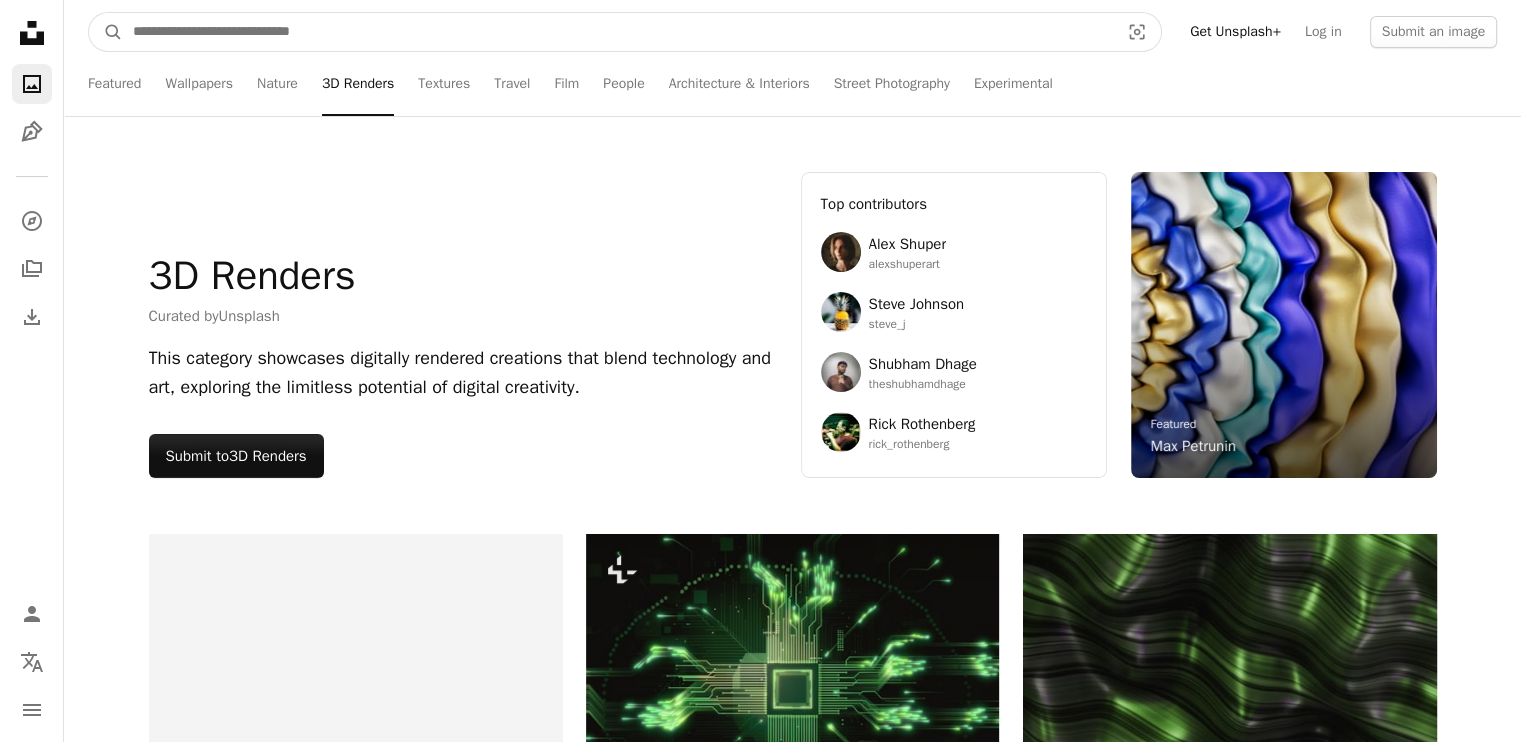 click at bounding box center [618, 32] 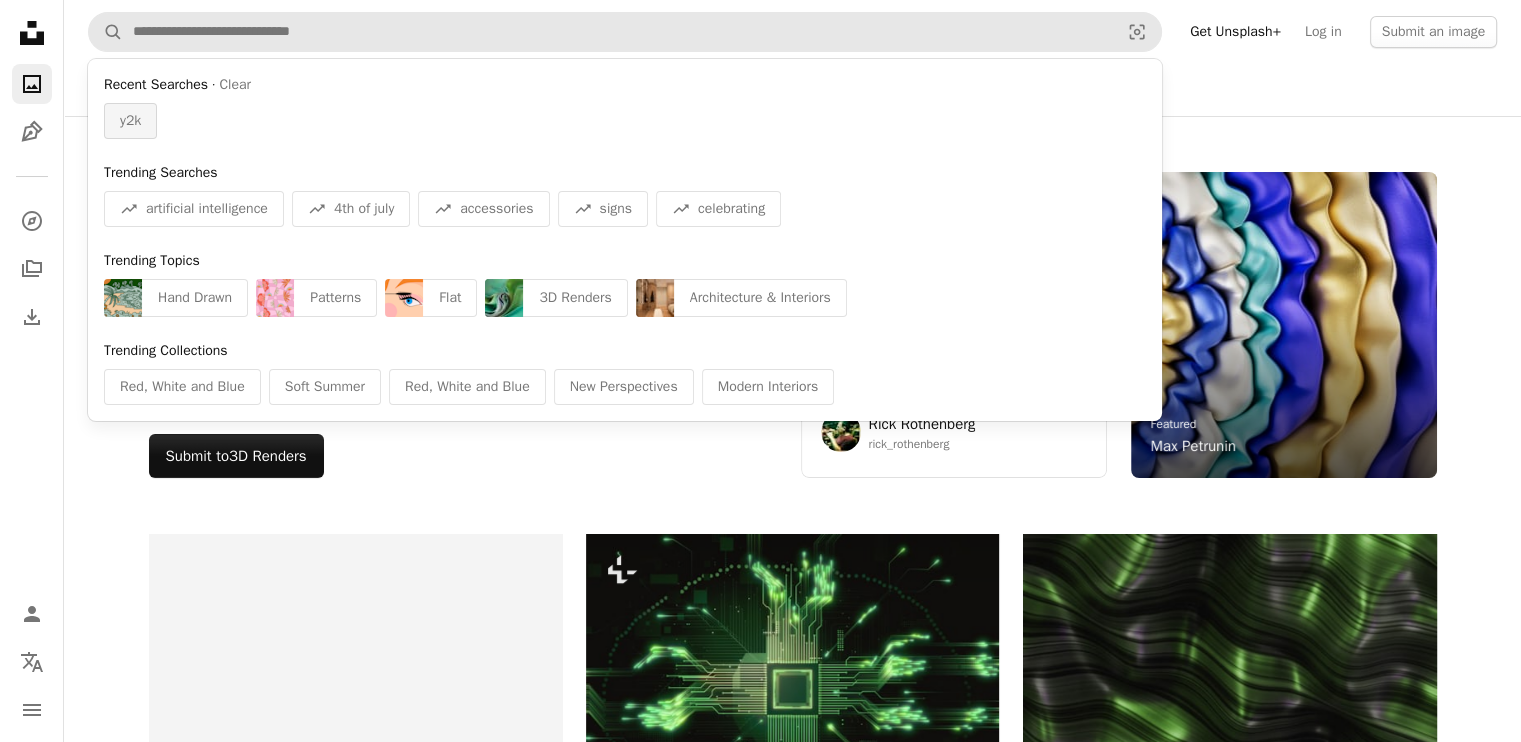 click on "y2k" at bounding box center [130, 121] 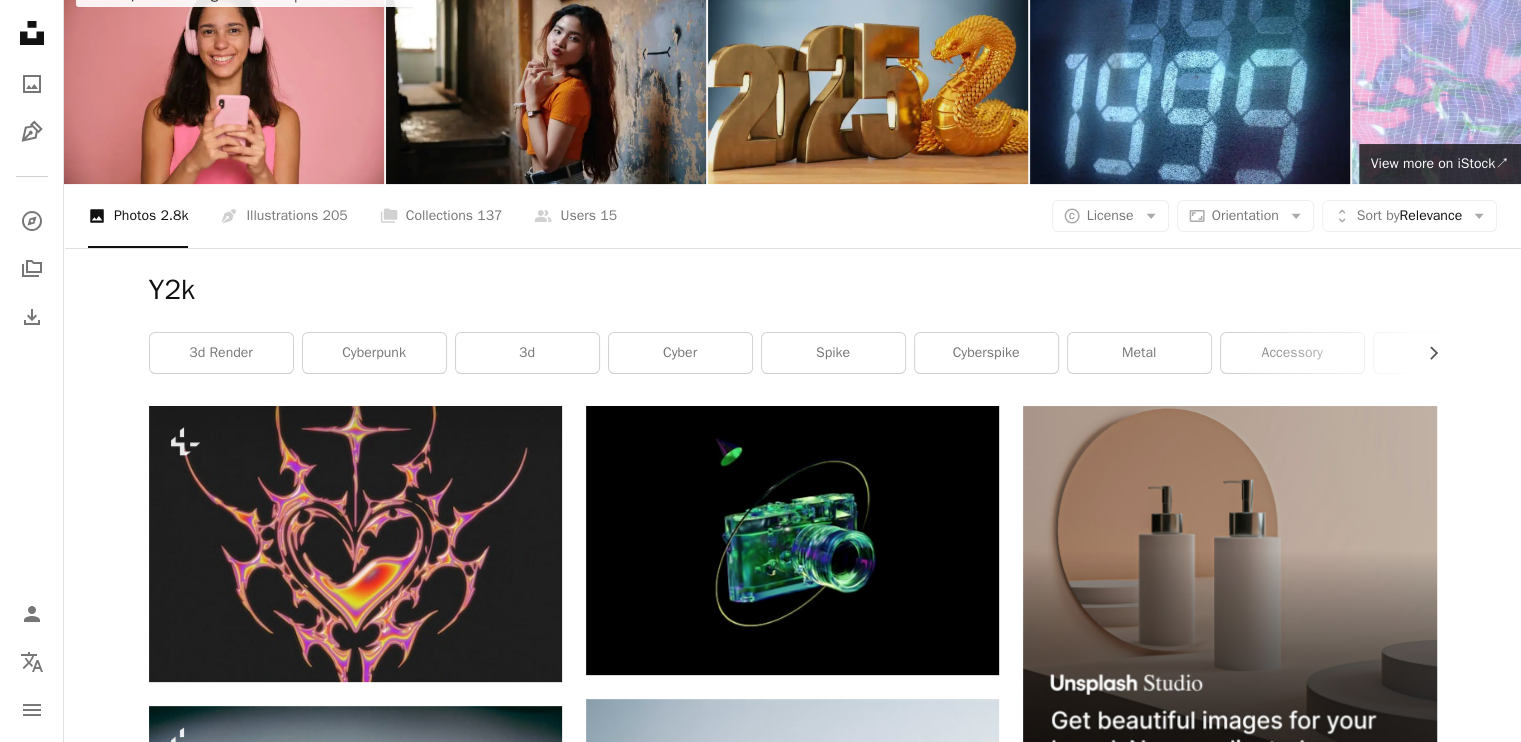 scroll, scrollTop: 200, scrollLeft: 0, axis: vertical 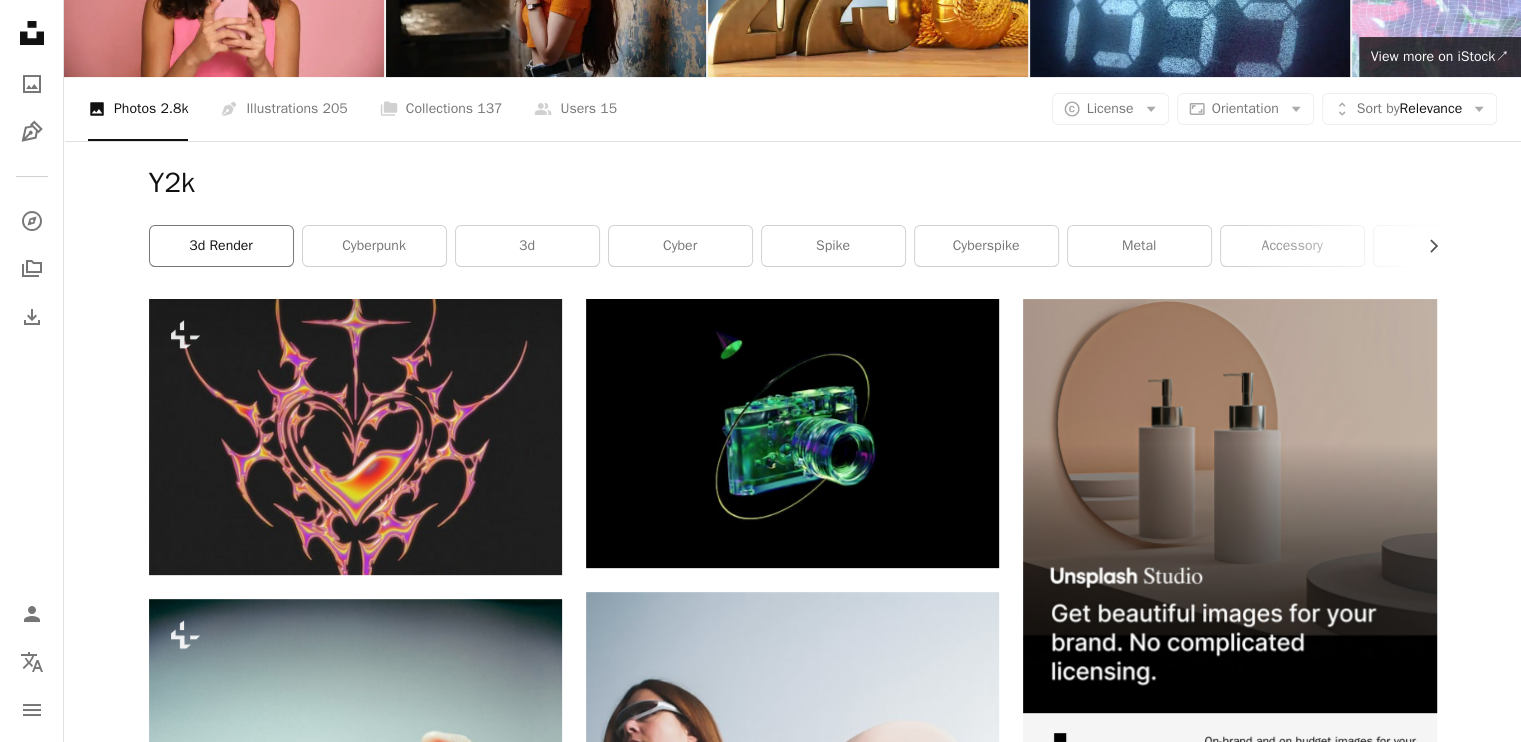 click on "3d render" at bounding box center (221, 246) 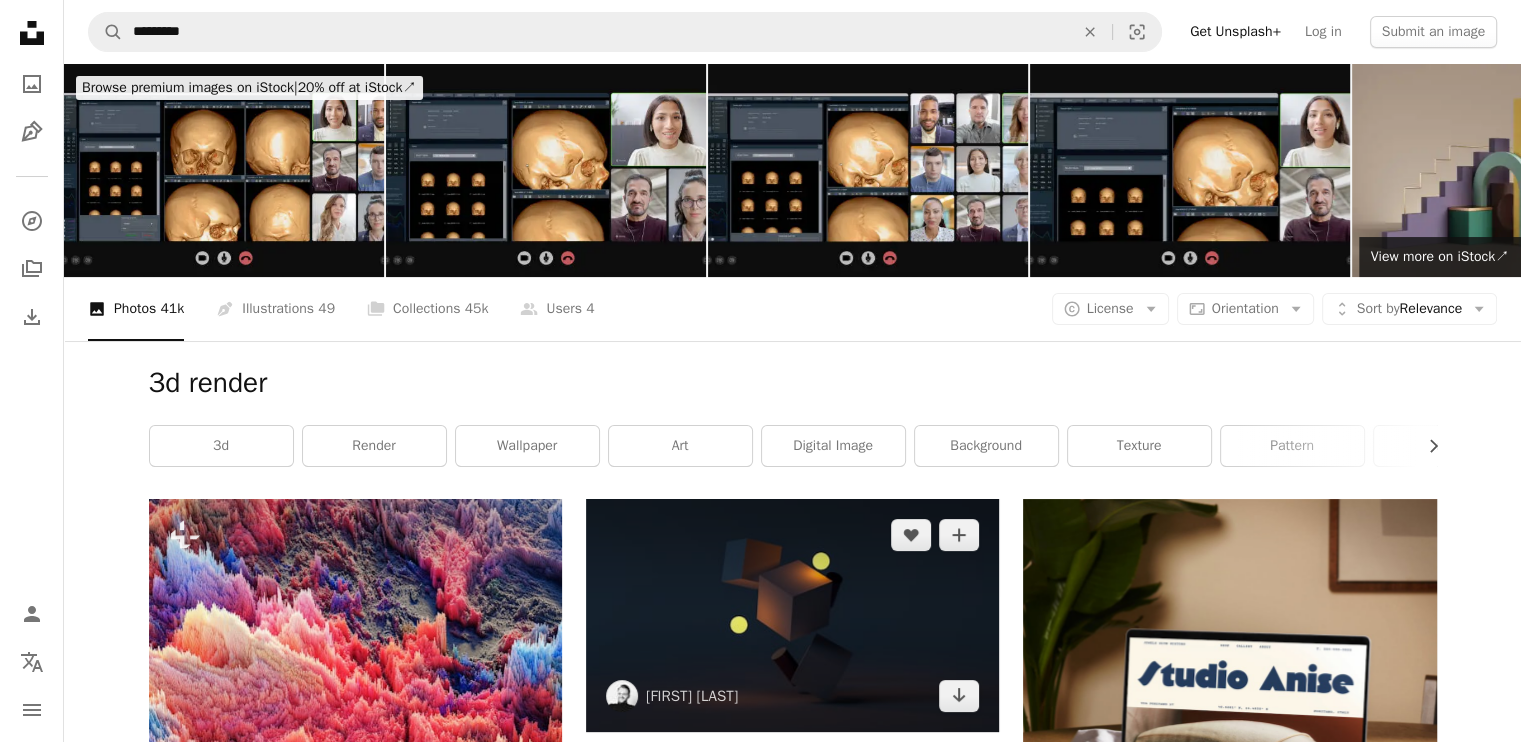 scroll, scrollTop: 0, scrollLeft: 0, axis: both 